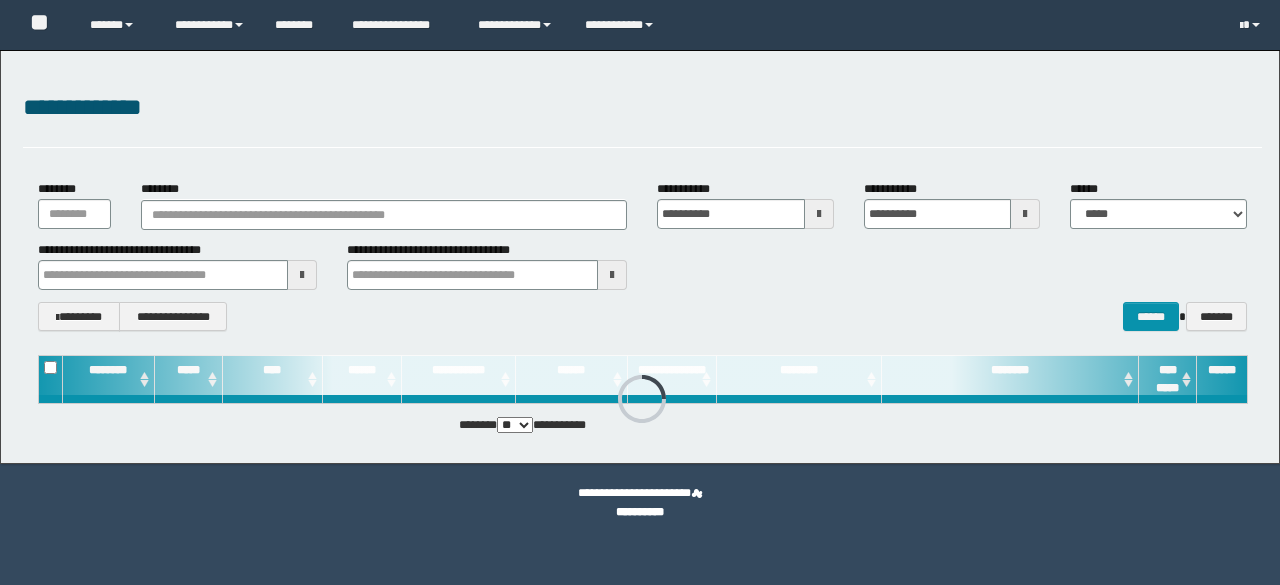 scroll, scrollTop: 0, scrollLeft: 0, axis: both 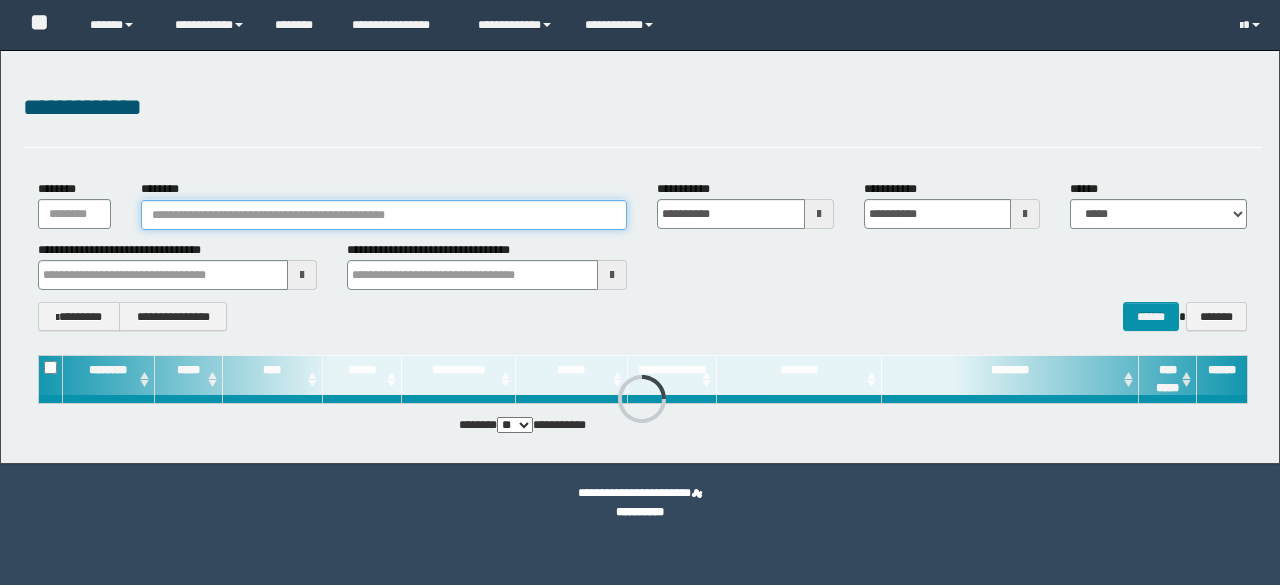 click on "********" at bounding box center (384, 215) 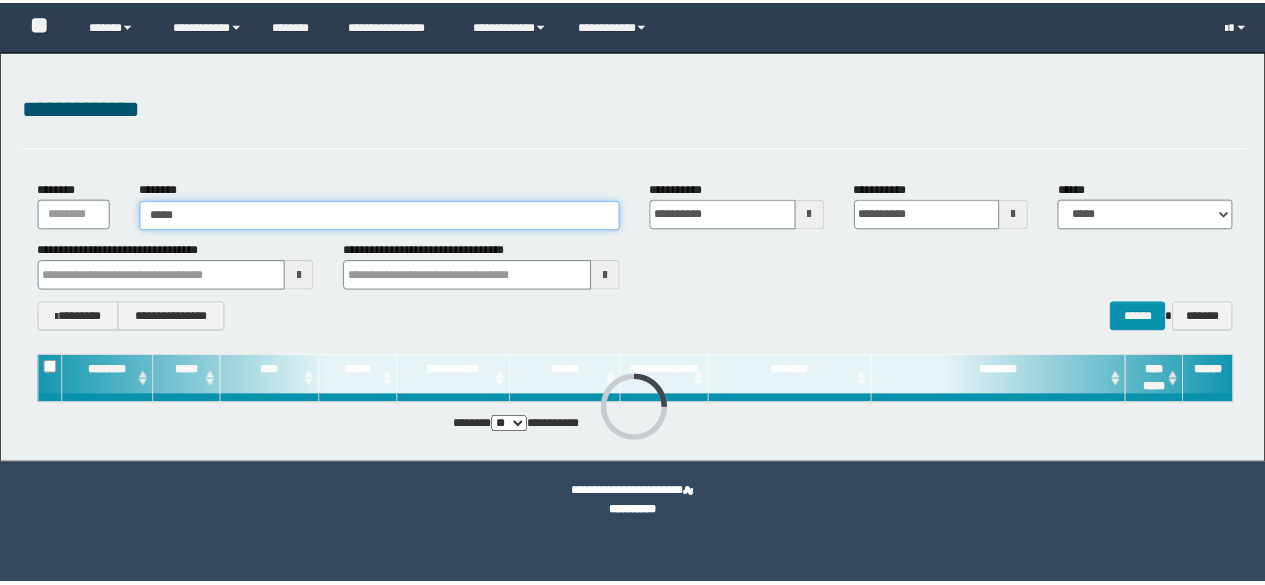 scroll, scrollTop: 0, scrollLeft: 0, axis: both 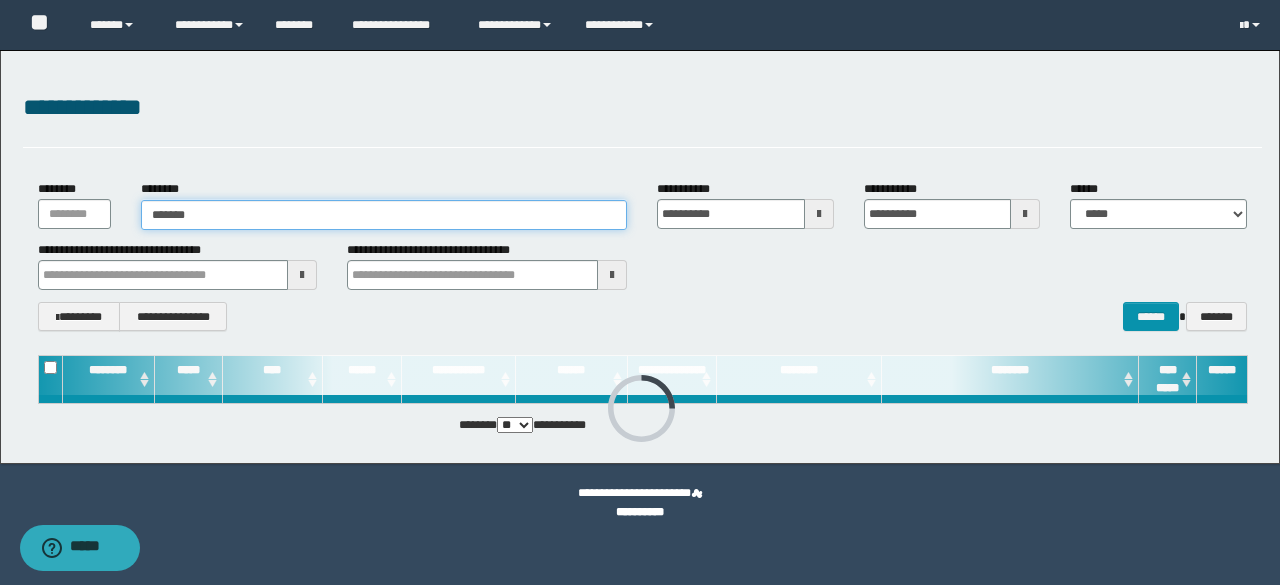 type on "********" 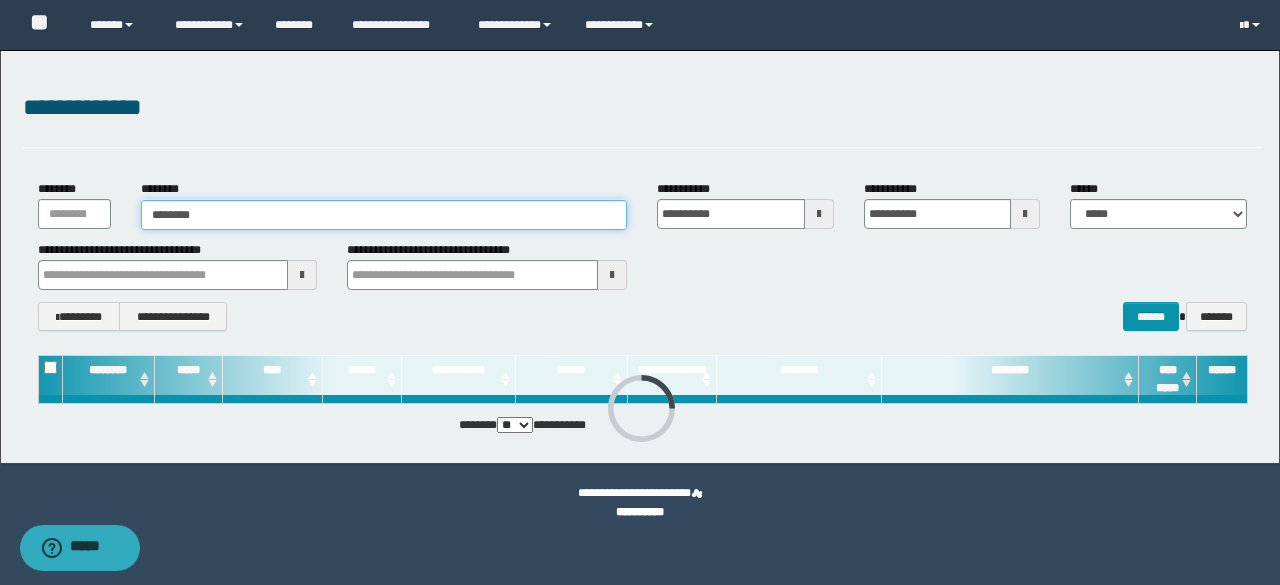 type on "********" 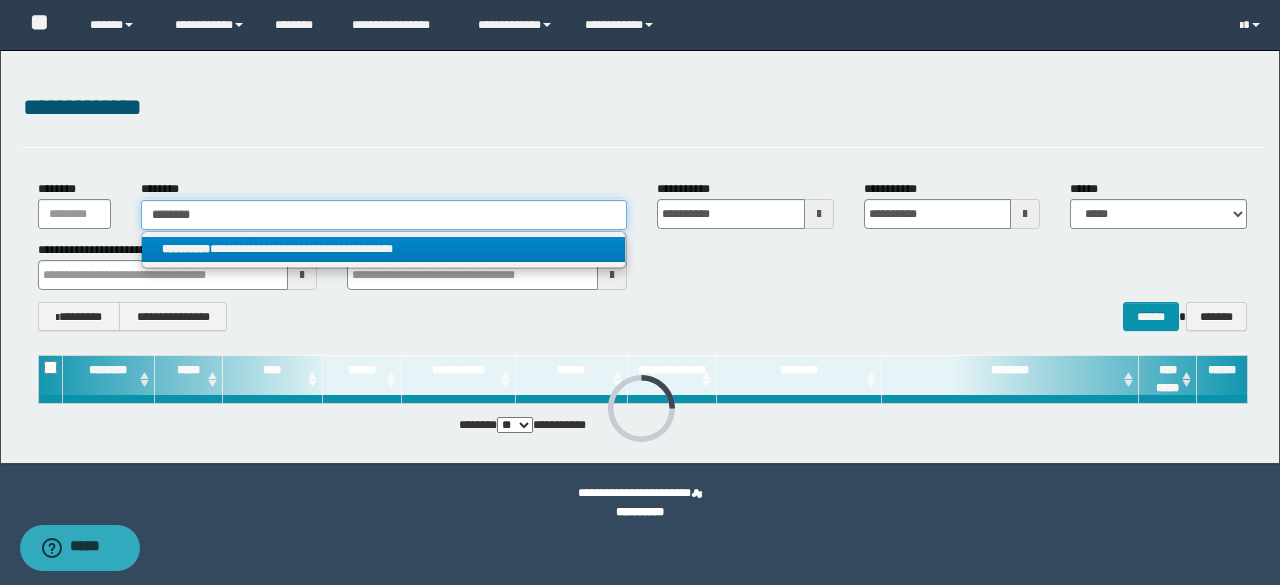 type on "********" 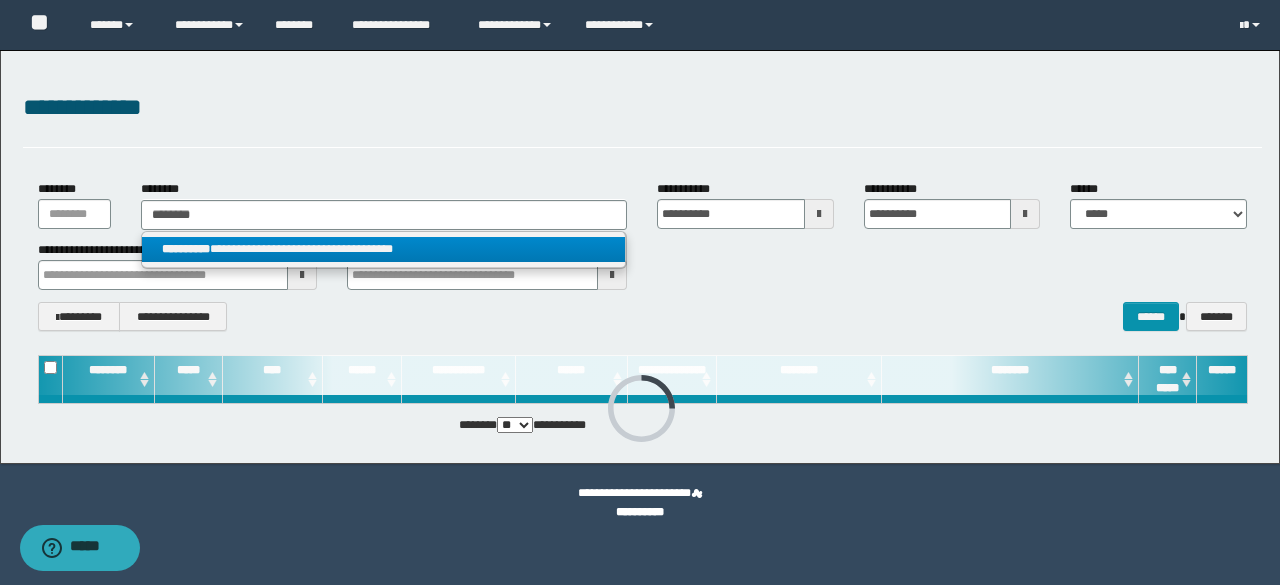 click on "**********" at bounding box center (384, 249) 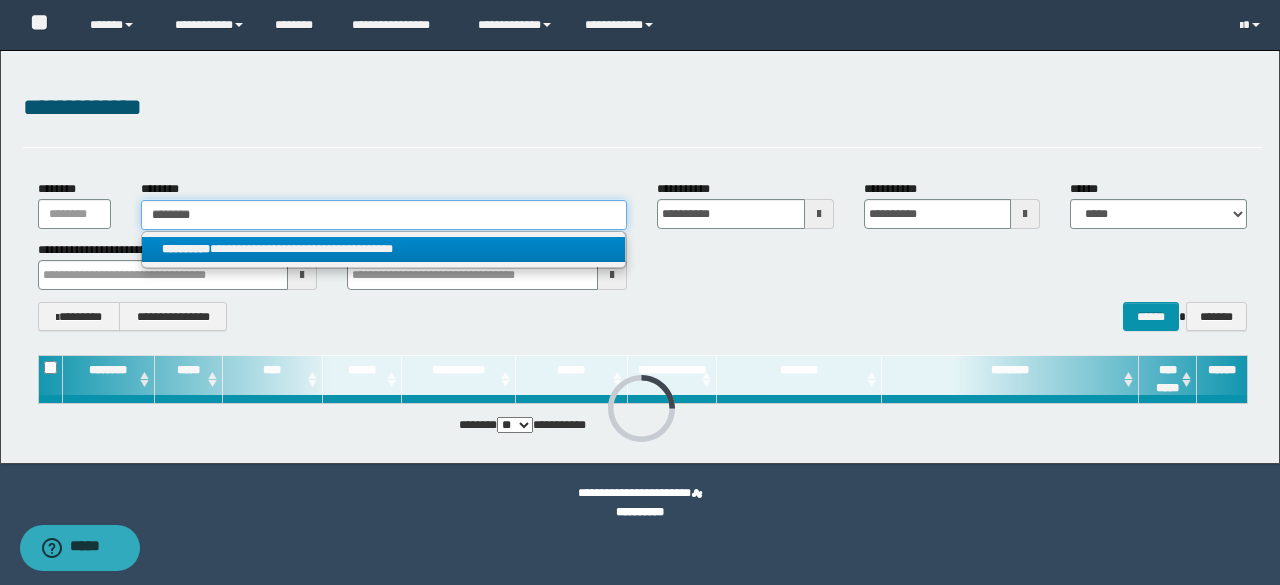 type 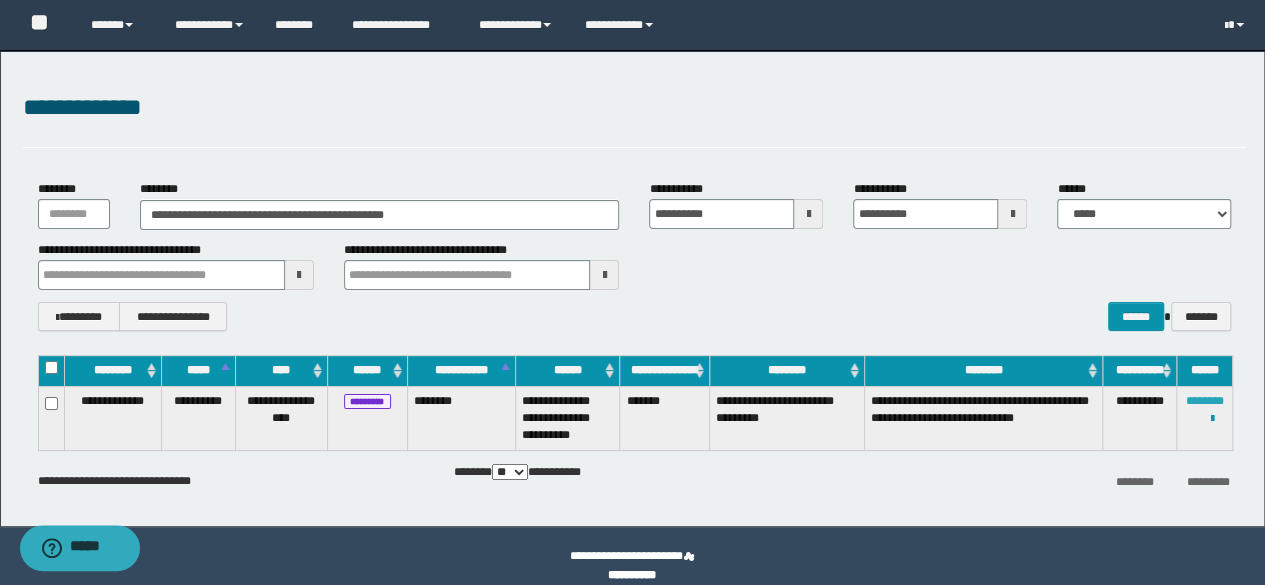 click on "********" at bounding box center (1205, 401) 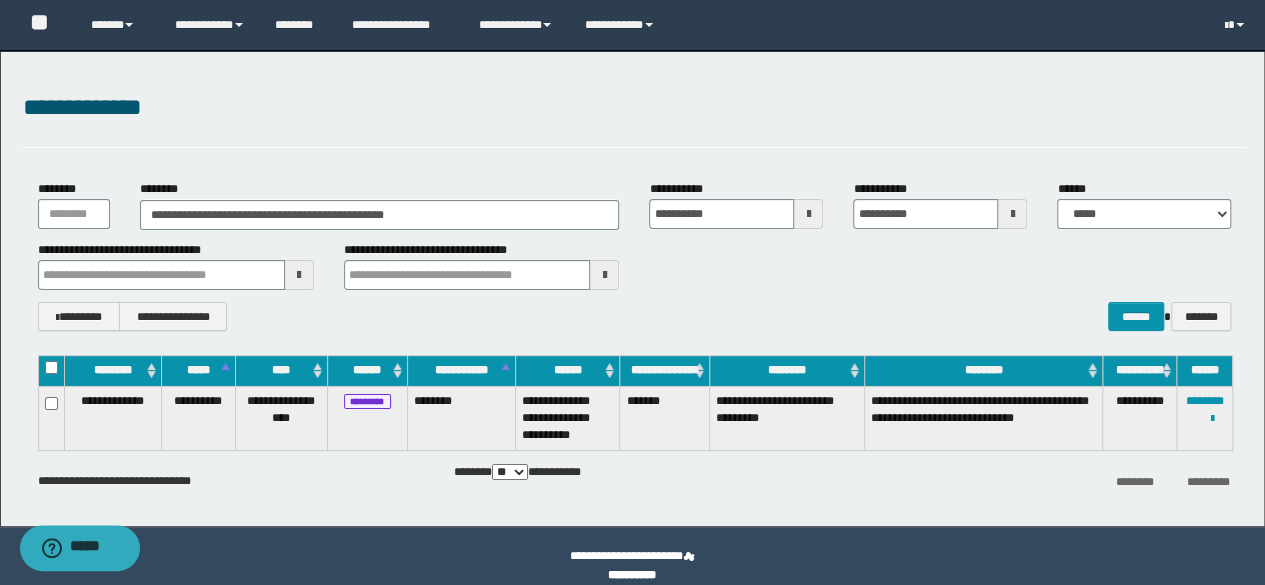 click on "**********" at bounding box center (1205, 418) 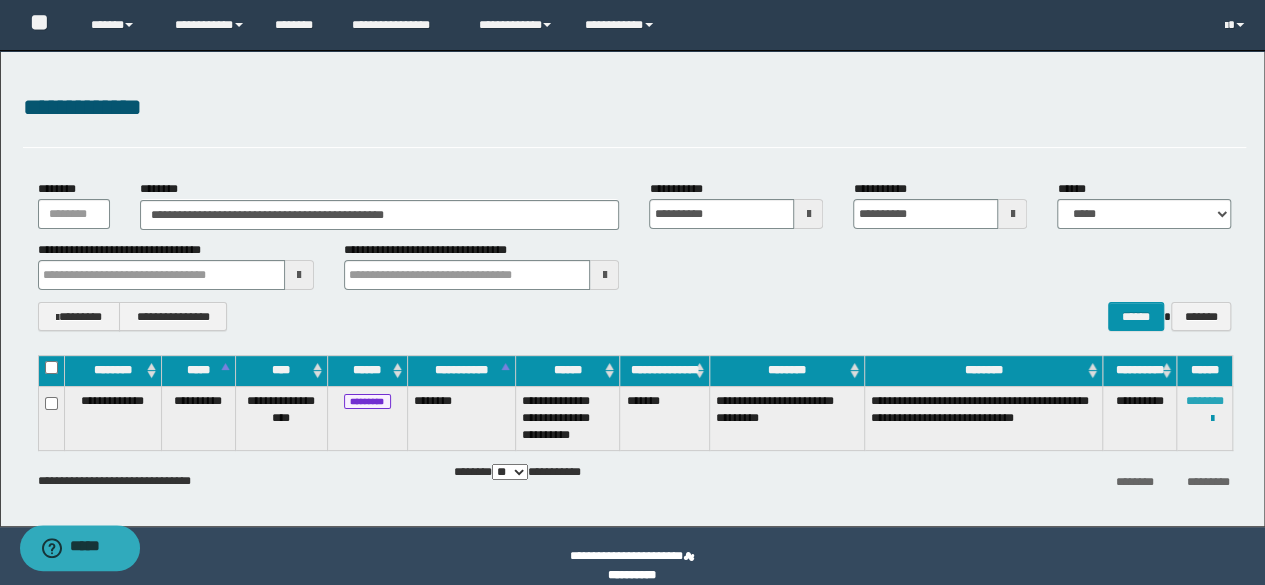 click on "********" at bounding box center [1205, 401] 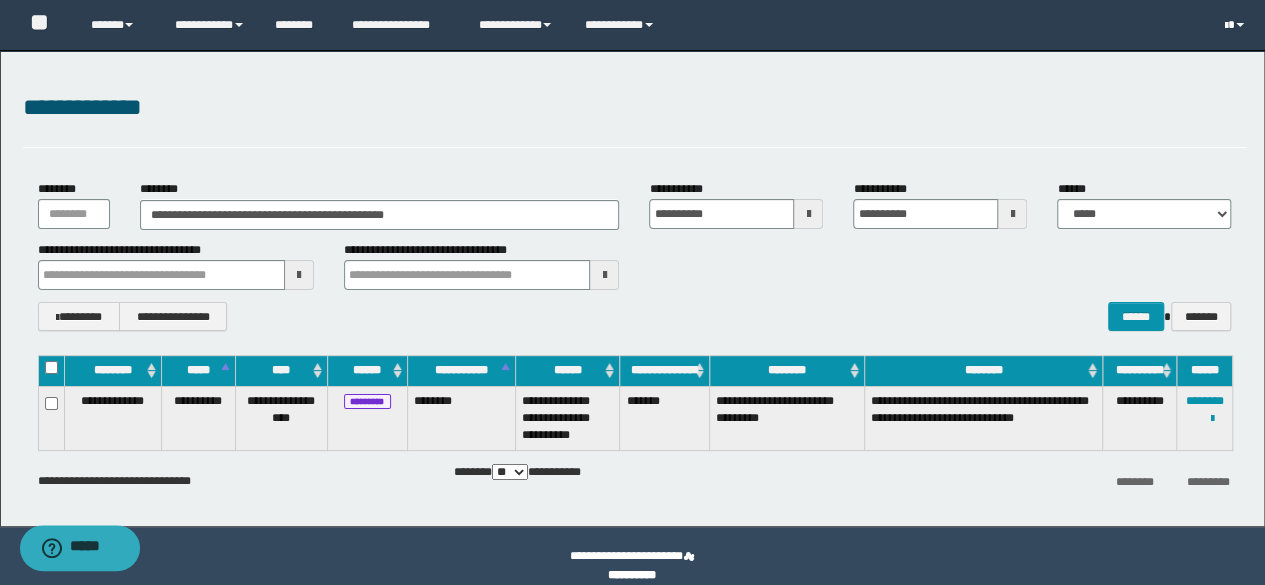 click at bounding box center (1225, 26) 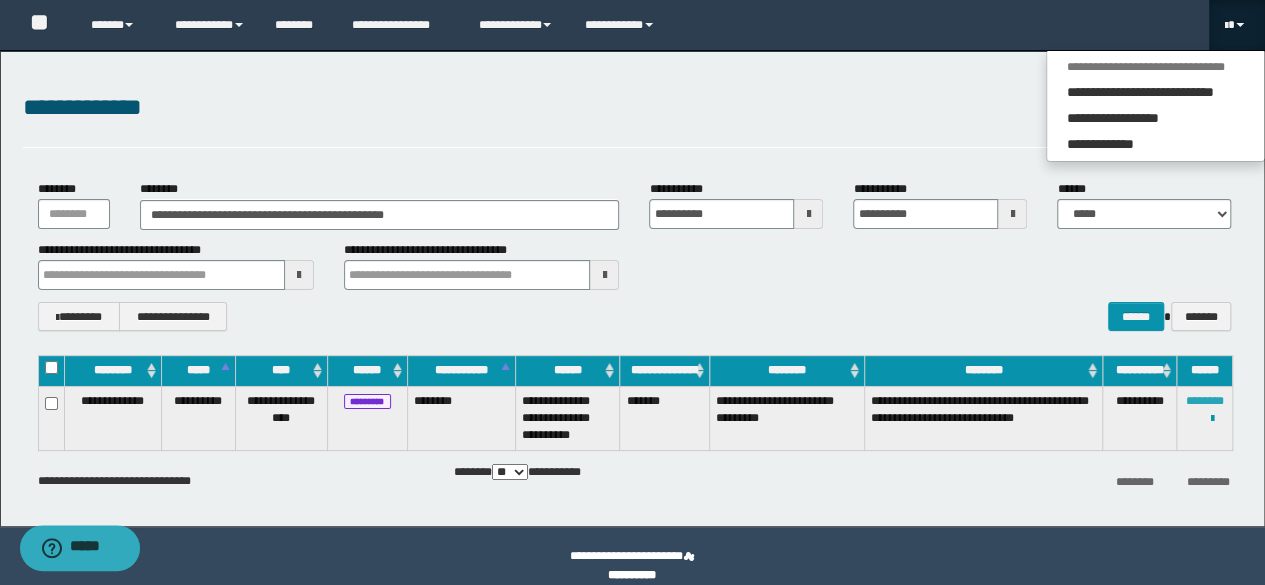 click on "********" at bounding box center [1205, 401] 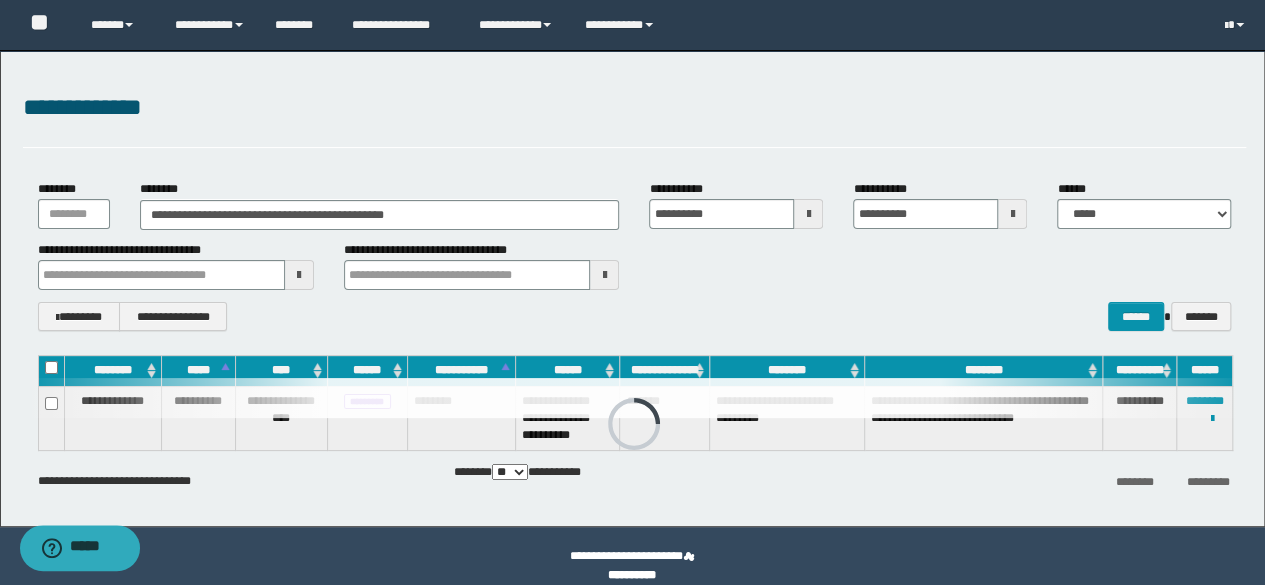 click at bounding box center (634, 398) 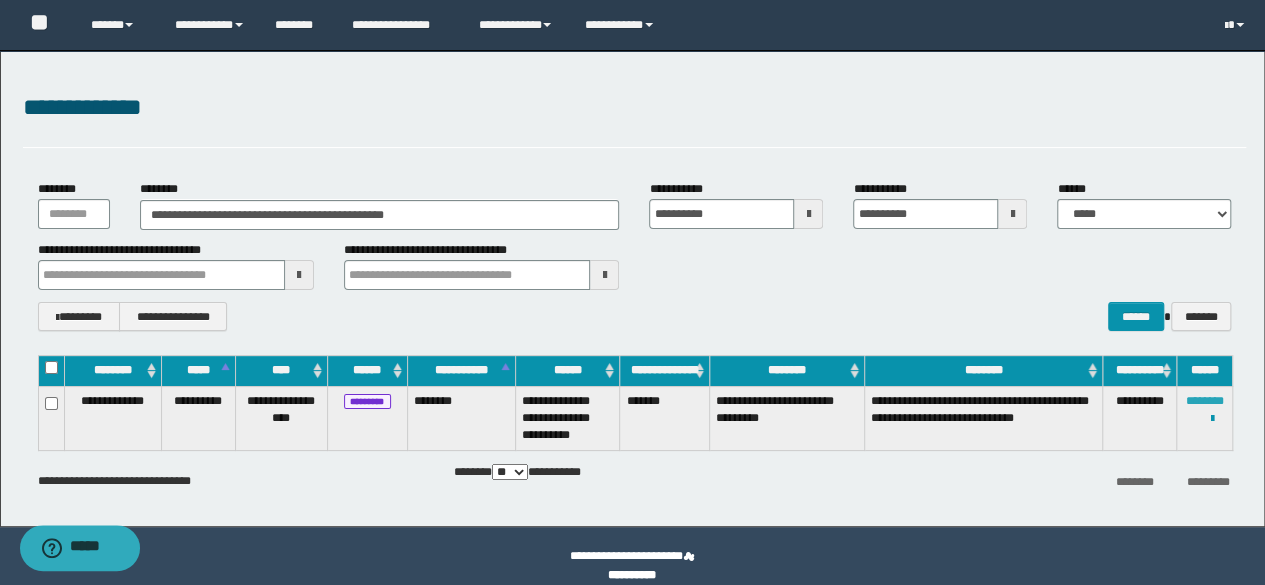 click on "********" at bounding box center [1205, 401] 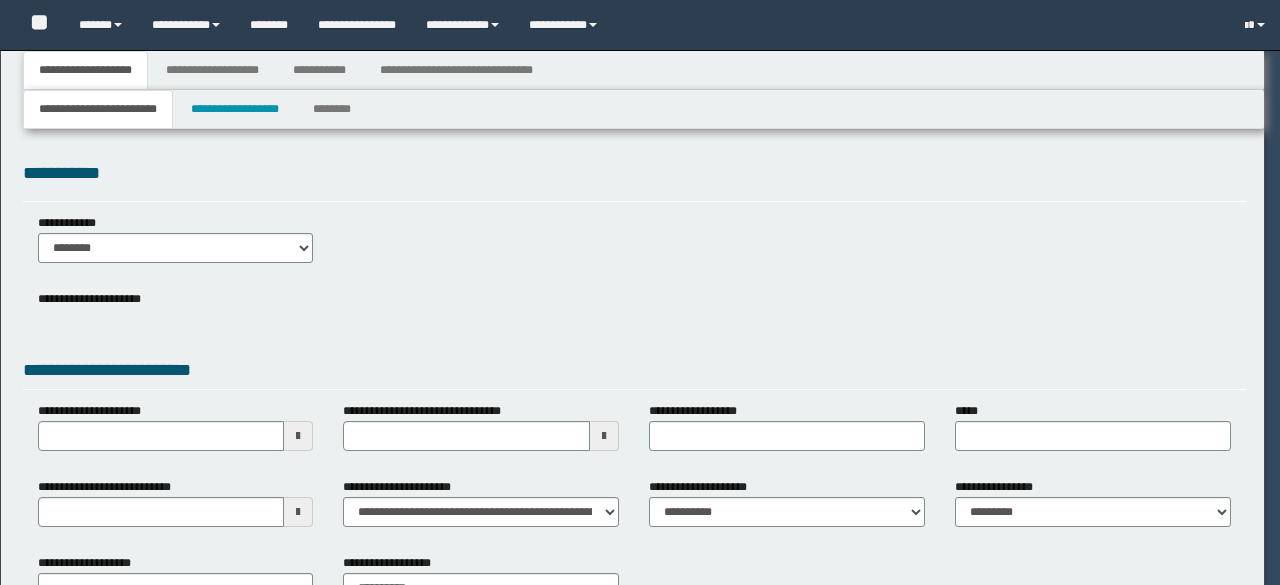 scroll, scrollTop: 0, scrollLeft: 0, axis: both 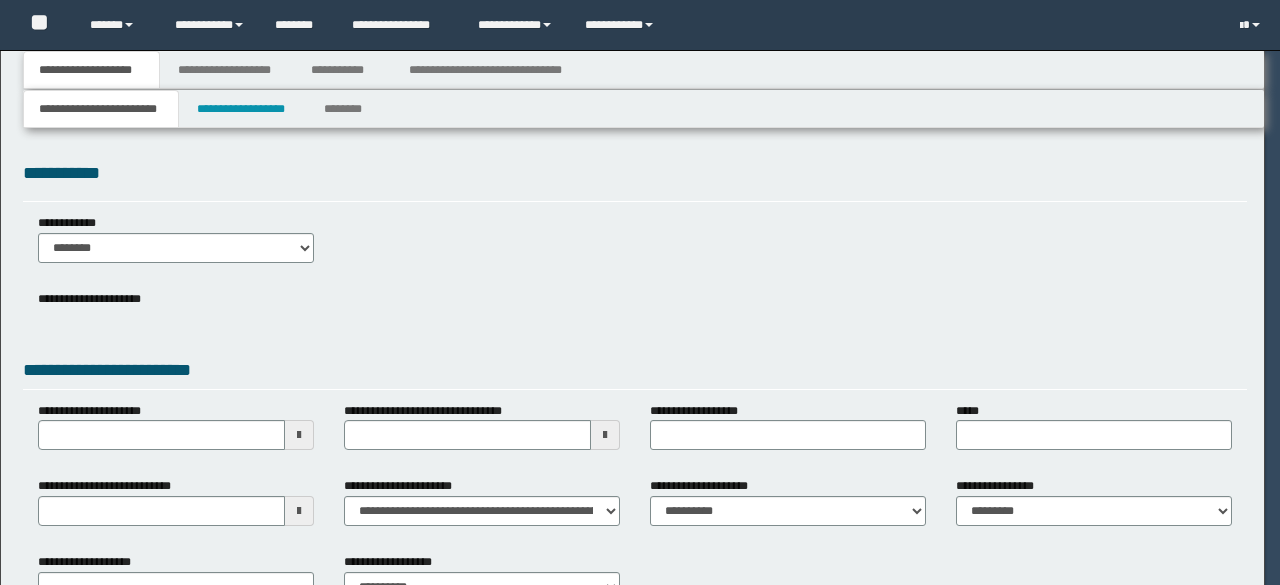 select on "*" 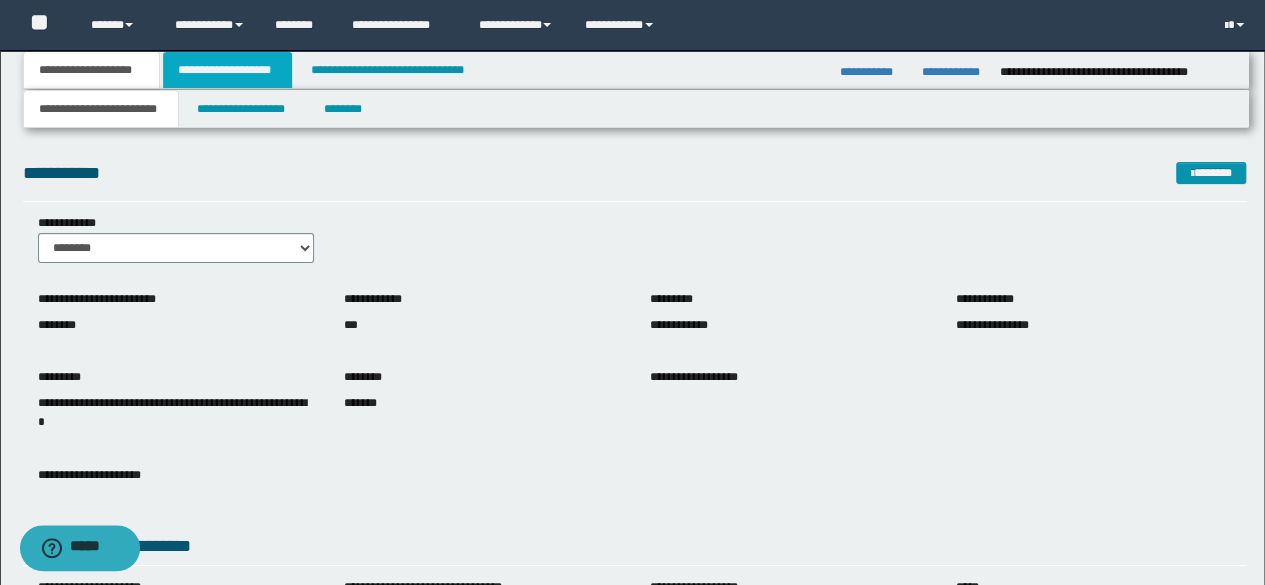 click on "**********" at bounding box center (227, 70) 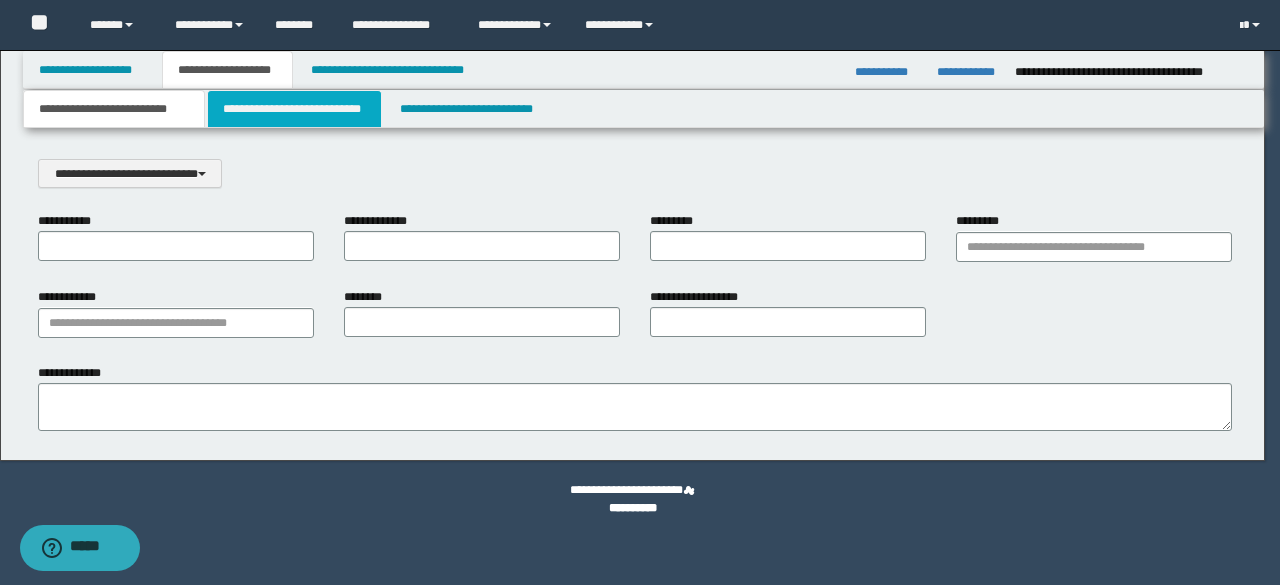 scroll, scrollTop: 0, scrollLeft: 0, axis: both 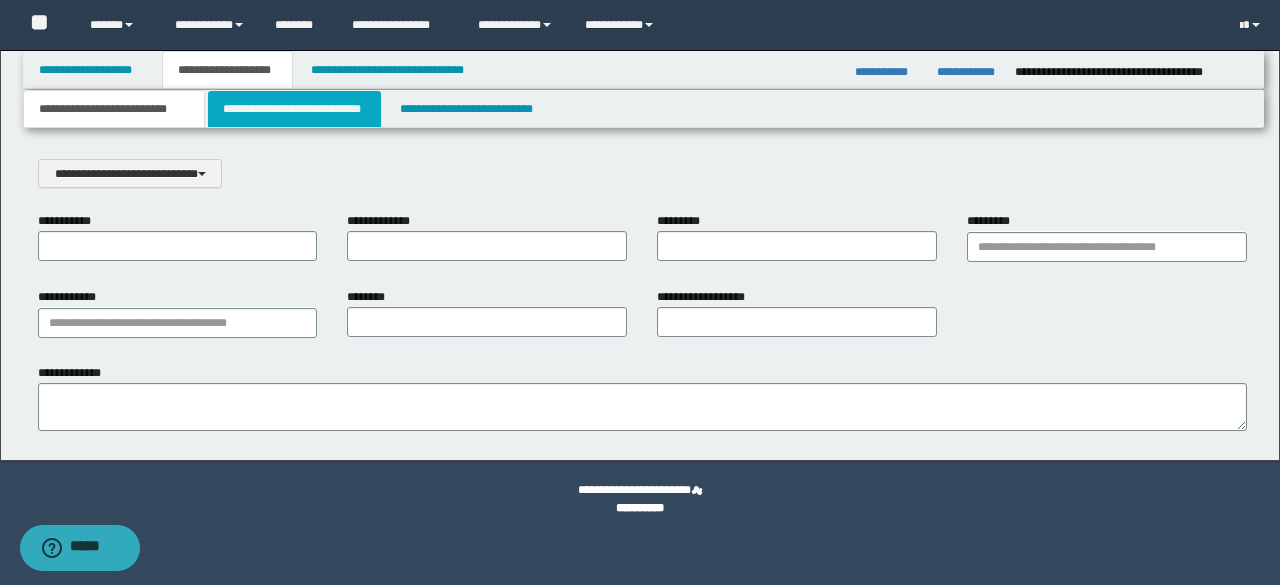 click on "**********" at bounding box center [294, 109] 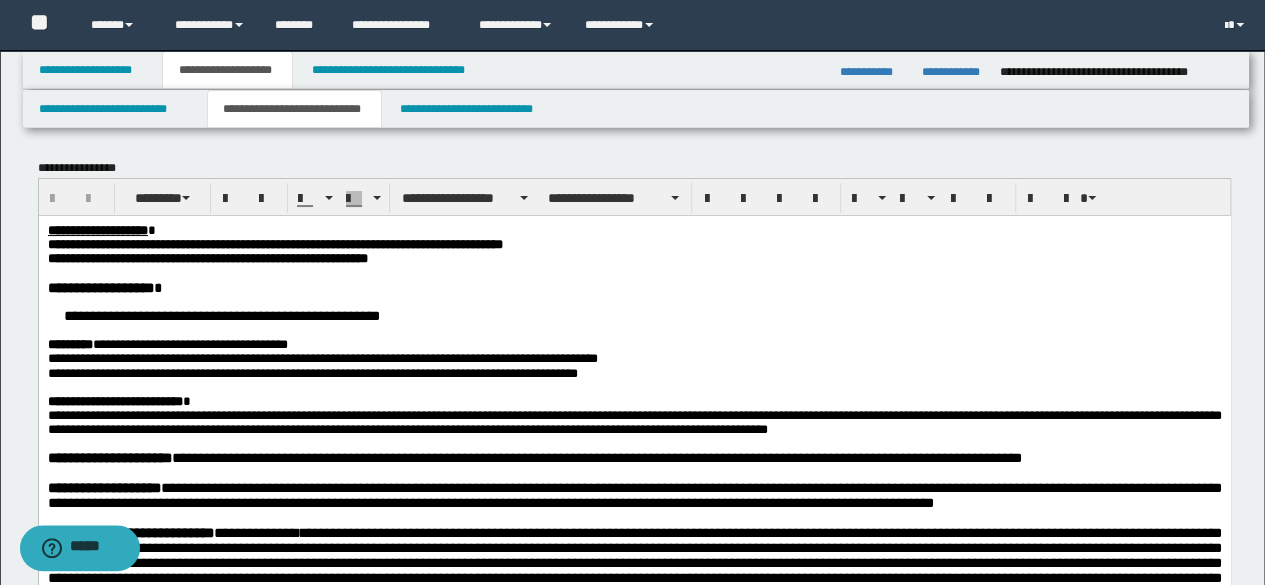 scroll, scrollTop: 100, scrollLeft: 0, axis: vertical 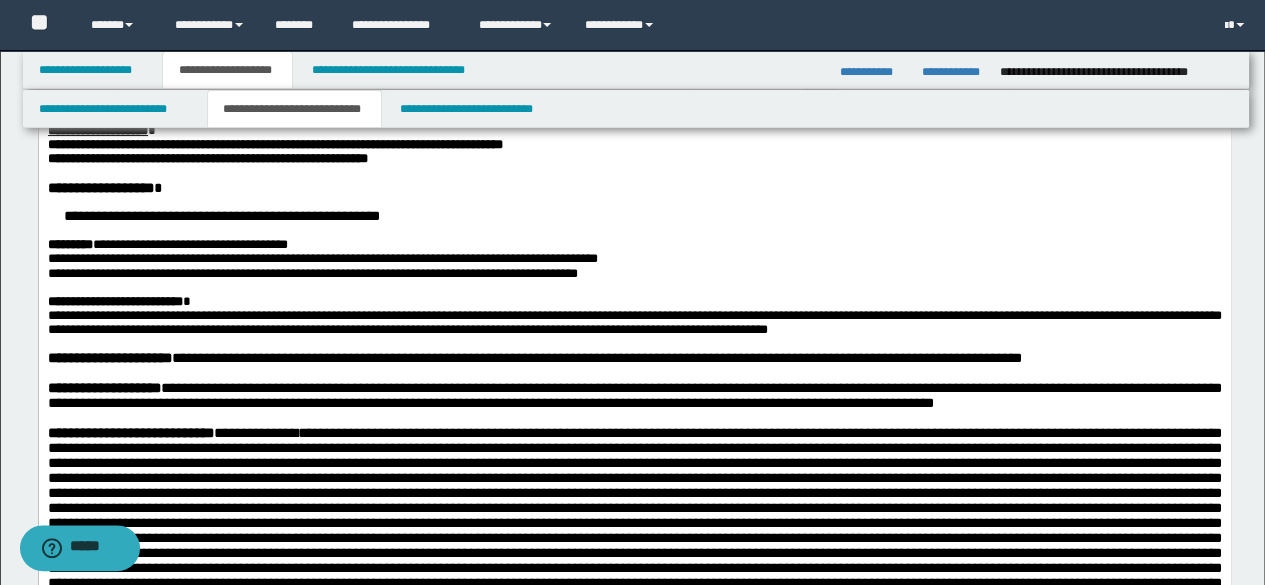 click on "**********" at bounding box center [344, 257] 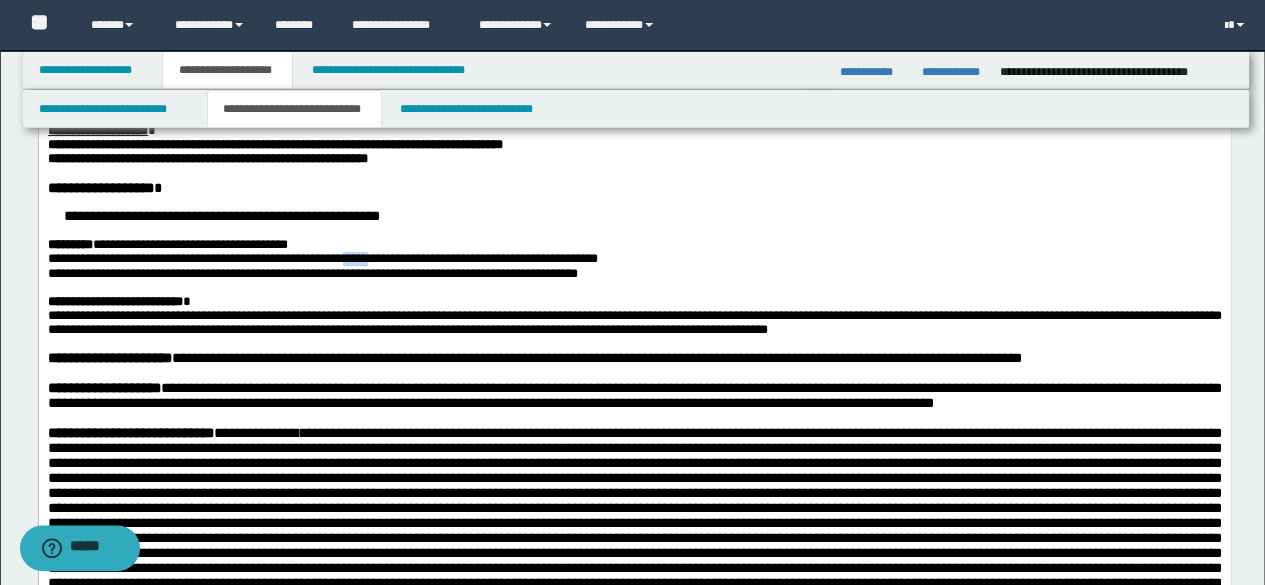 click on "**********" at bounding box center [344, 257] 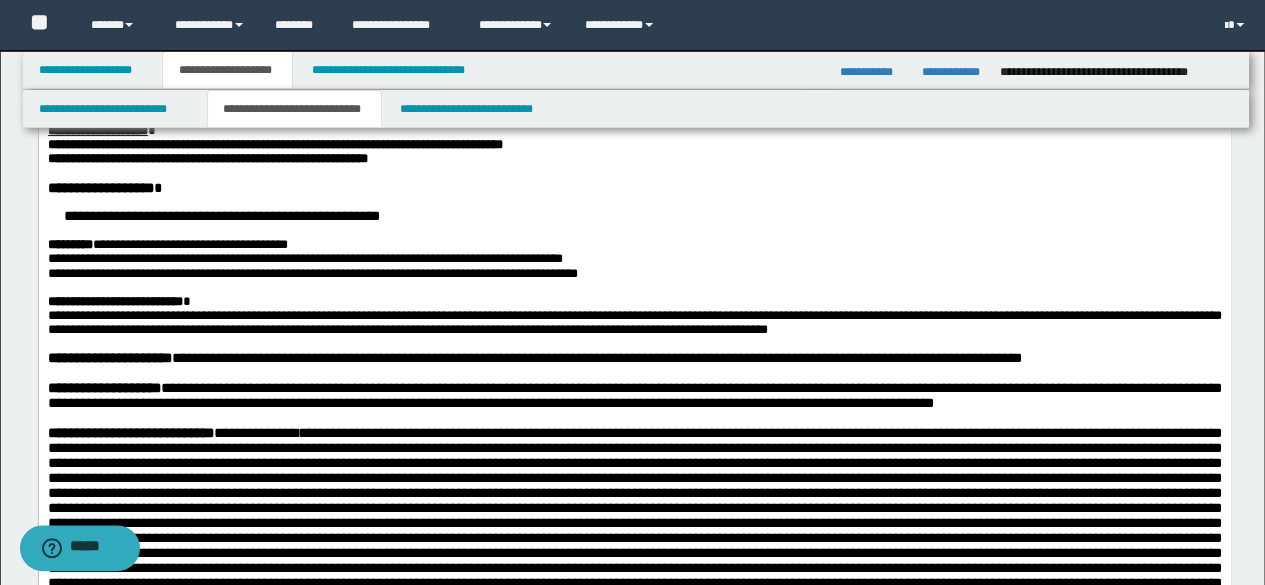 click at bounding box center (634, 287) 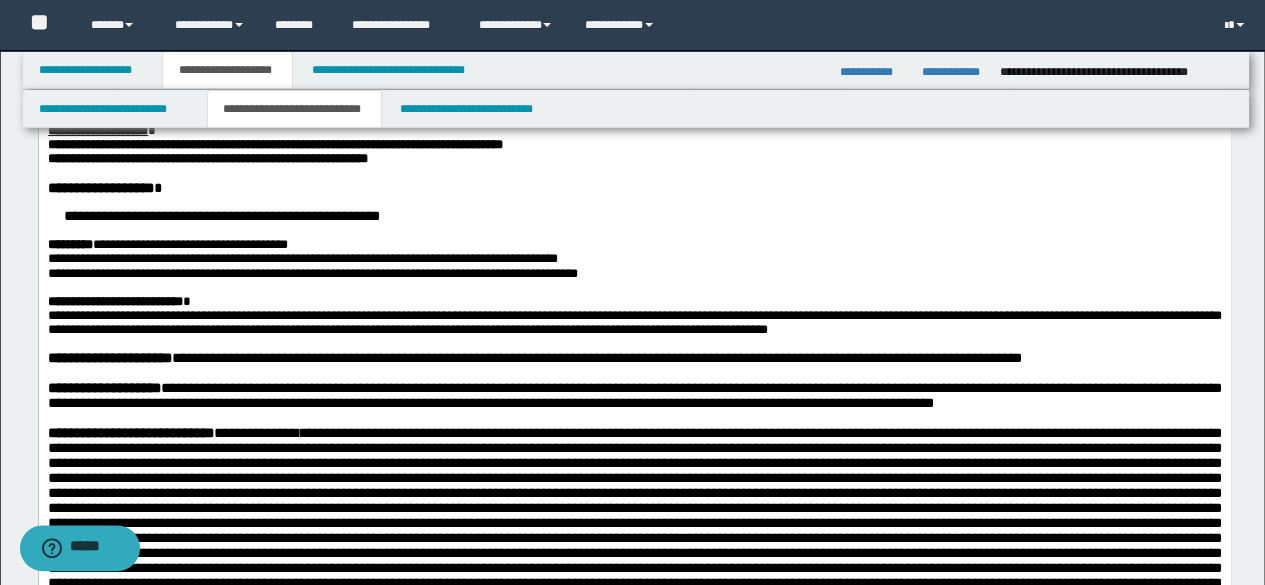 click on "**********" at bounding box center [634, 456] 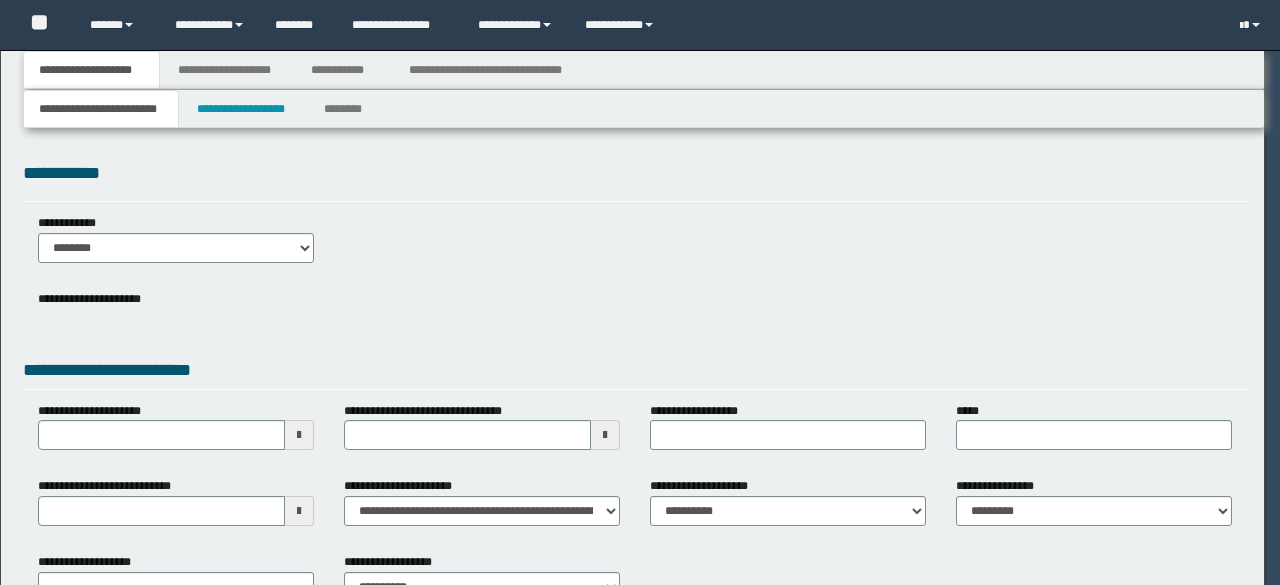 scroll, scrollTop: 0, scrollLeft: 0, axis: both 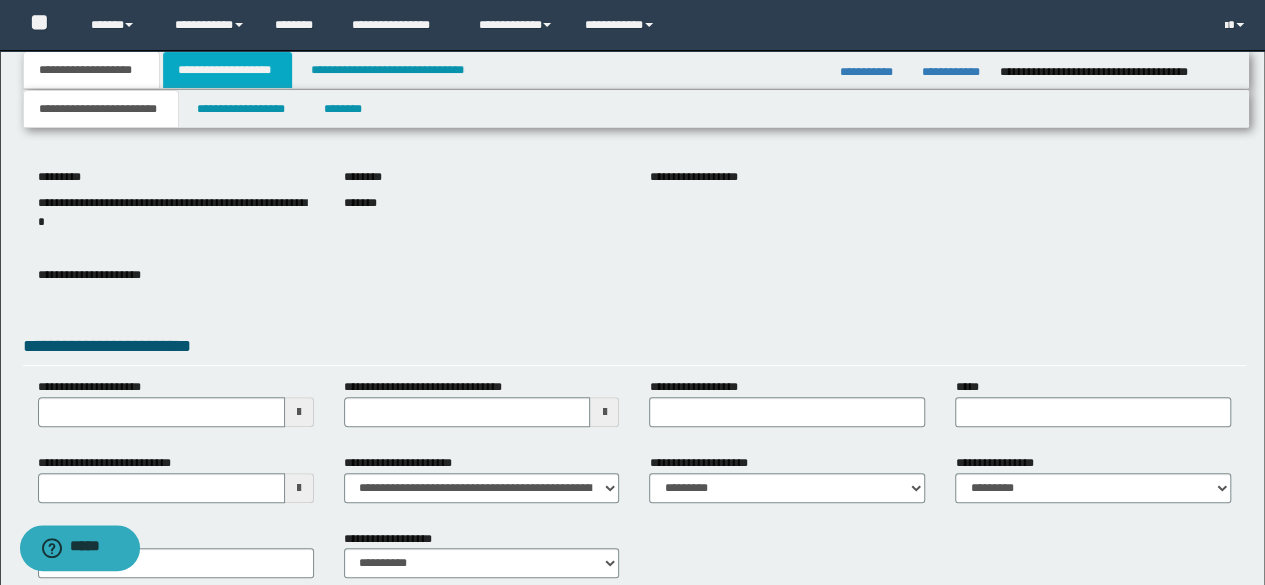 click on "**********" at bounding box center (227, 70) 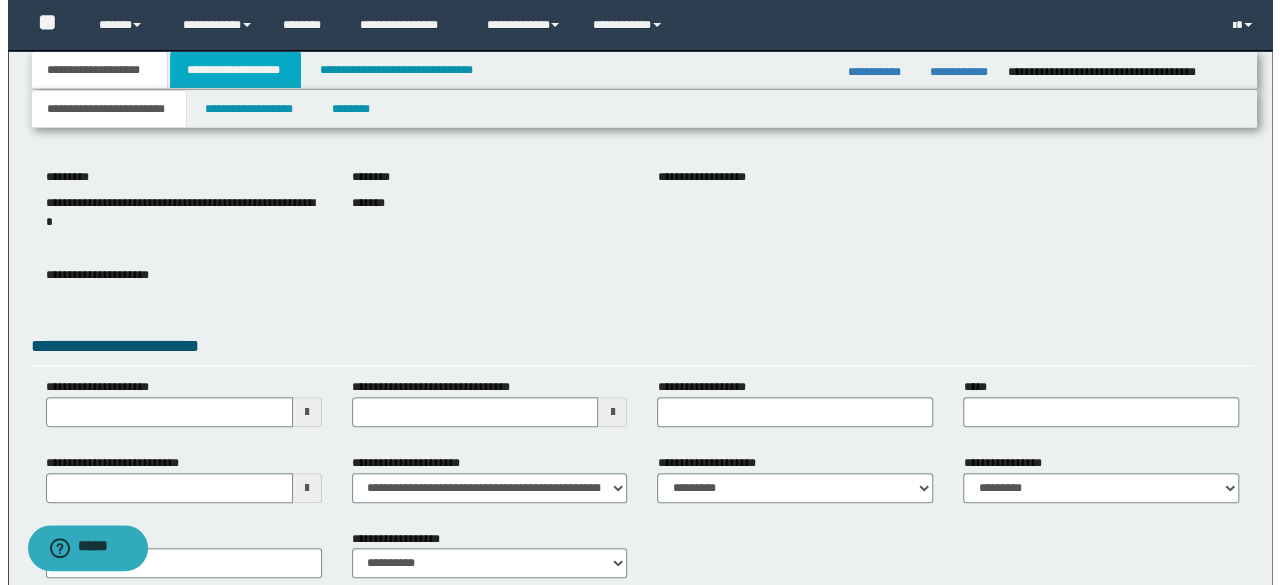 scroll, scrollTop: 0, scrollLeft: 0, axis: both 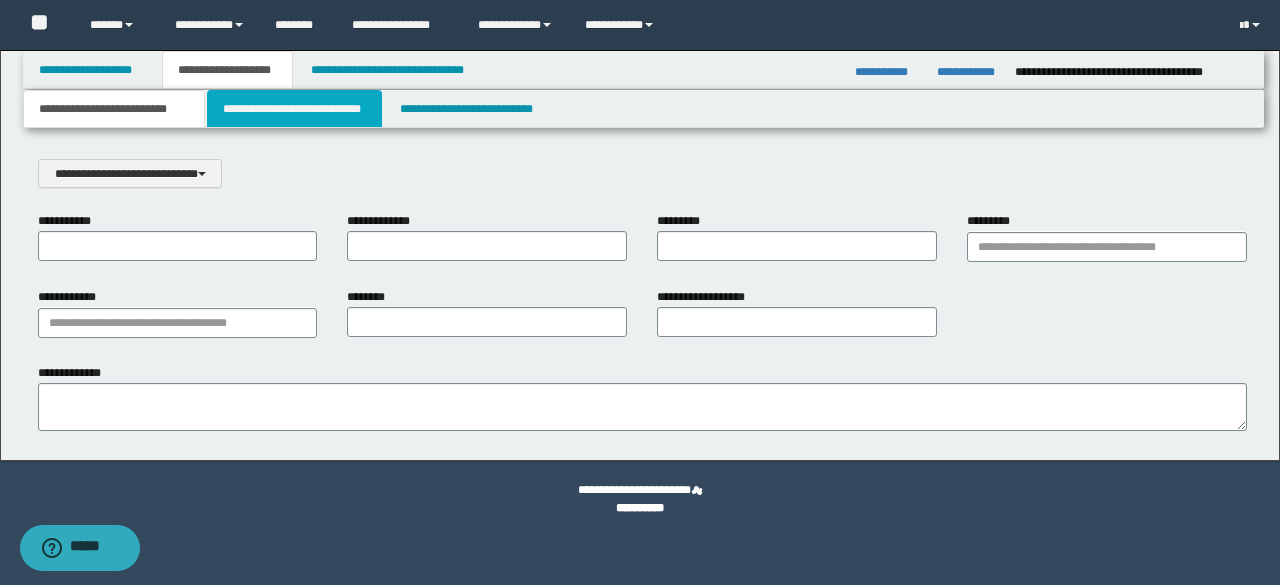 click on "**********" at bounding box center (294, 109) 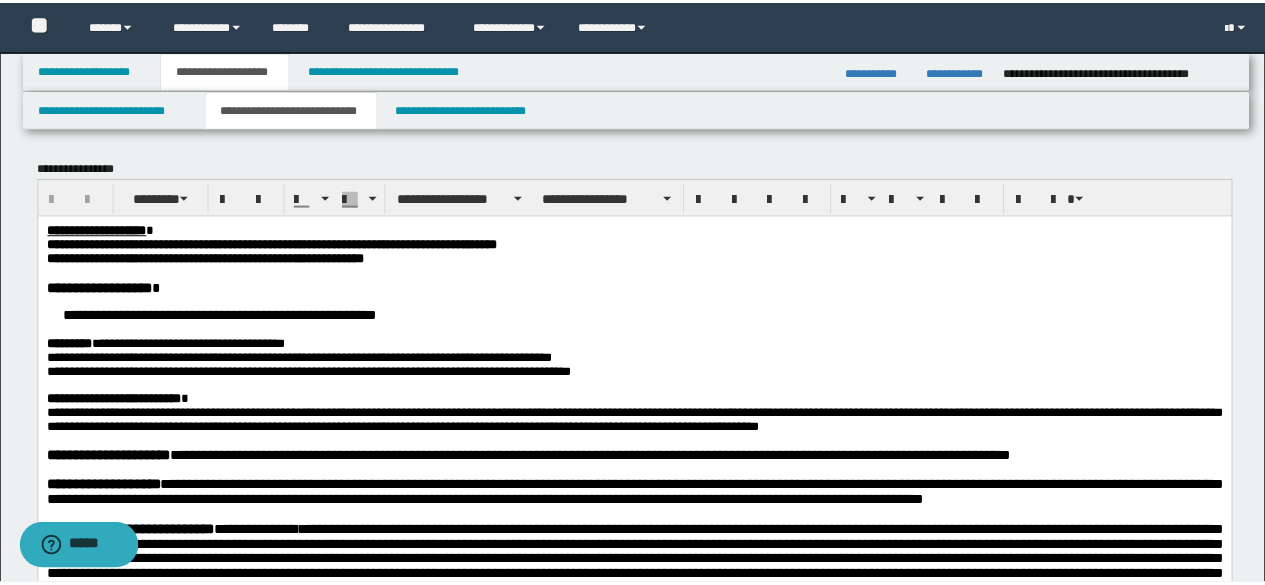 scroll, scrollTop: 0, scrollLeft: 0, axis: both 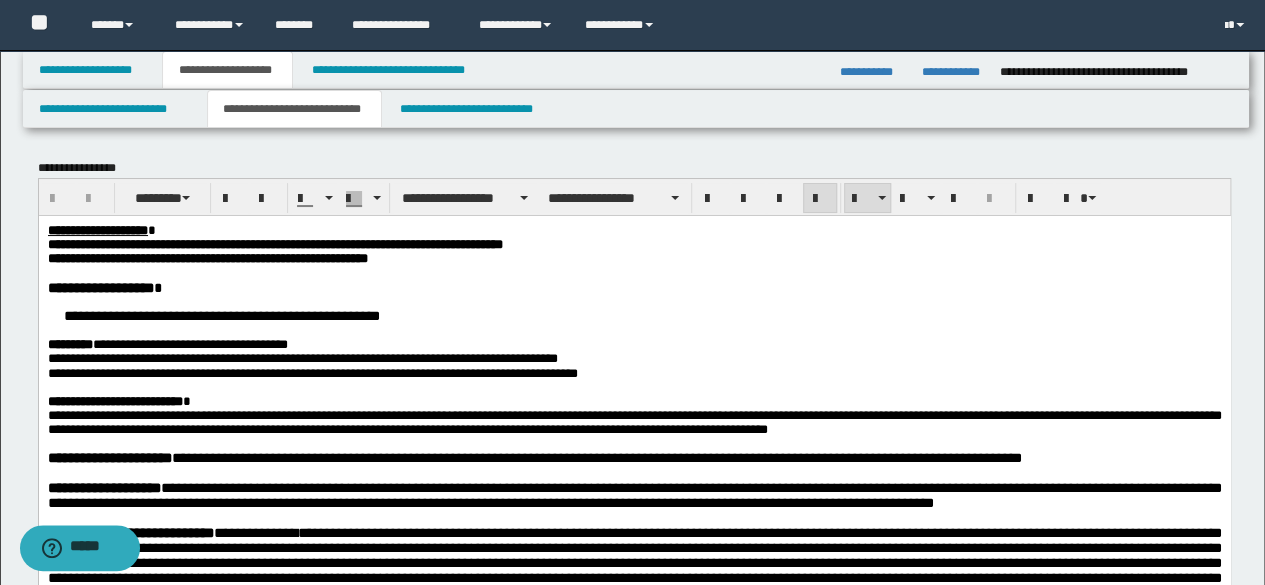 click on "**********" at bounding box center (221, 315) 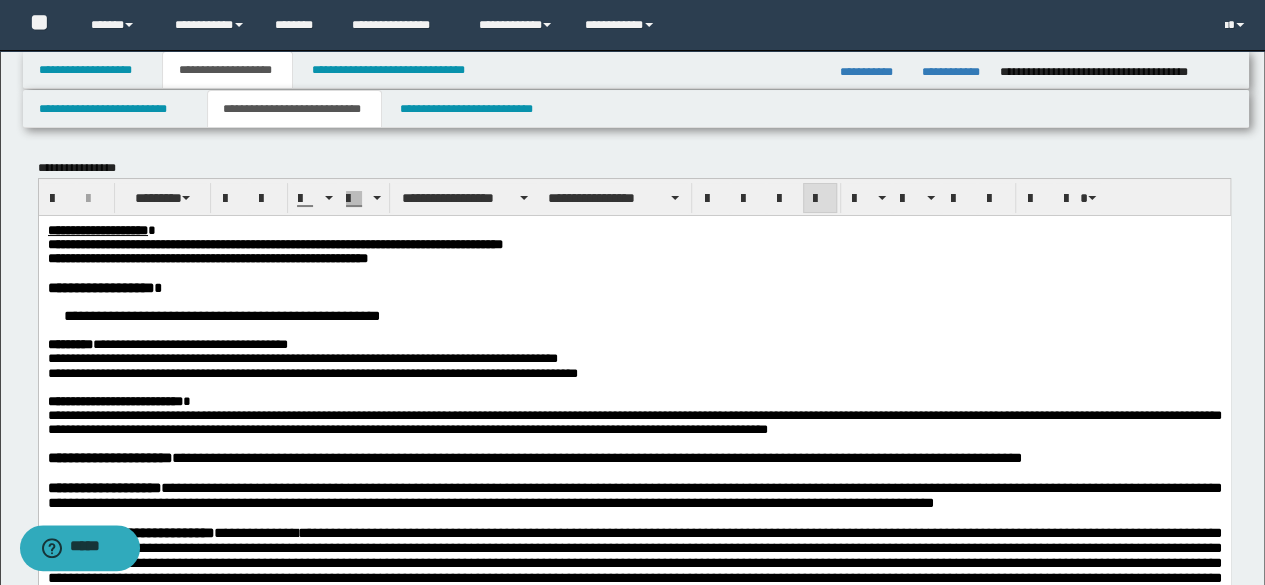 click on "**********" at bounding box center (634, 358) 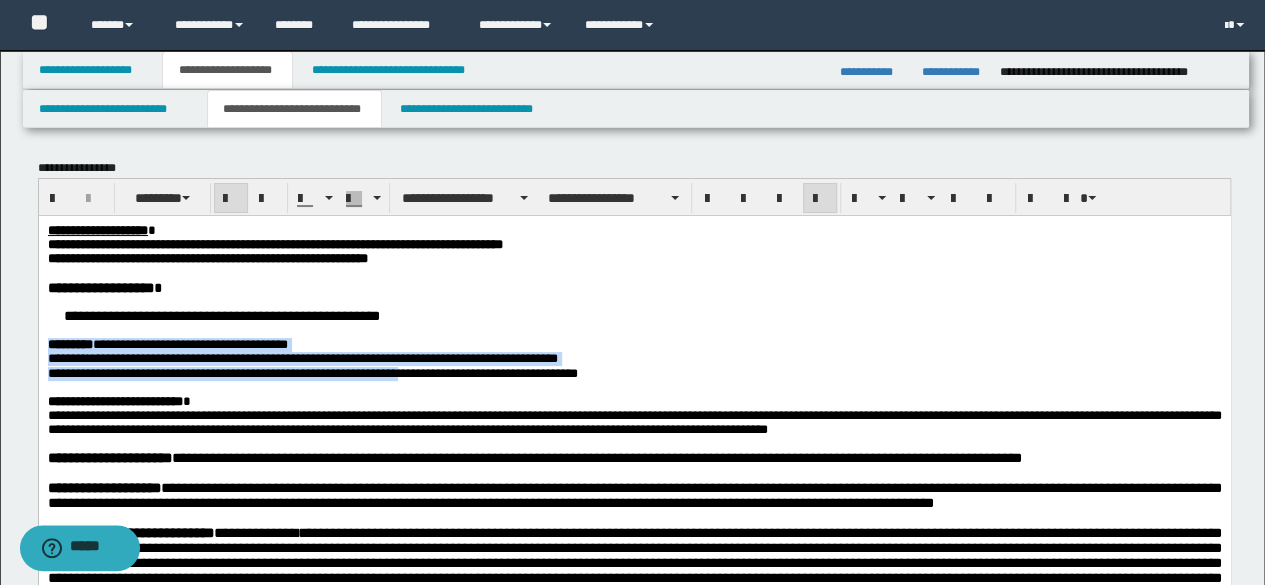 drag, startPoint x: 47, startPoint y: 351, endPoint x: 440, endPoint y: 393, distance: 395.2379 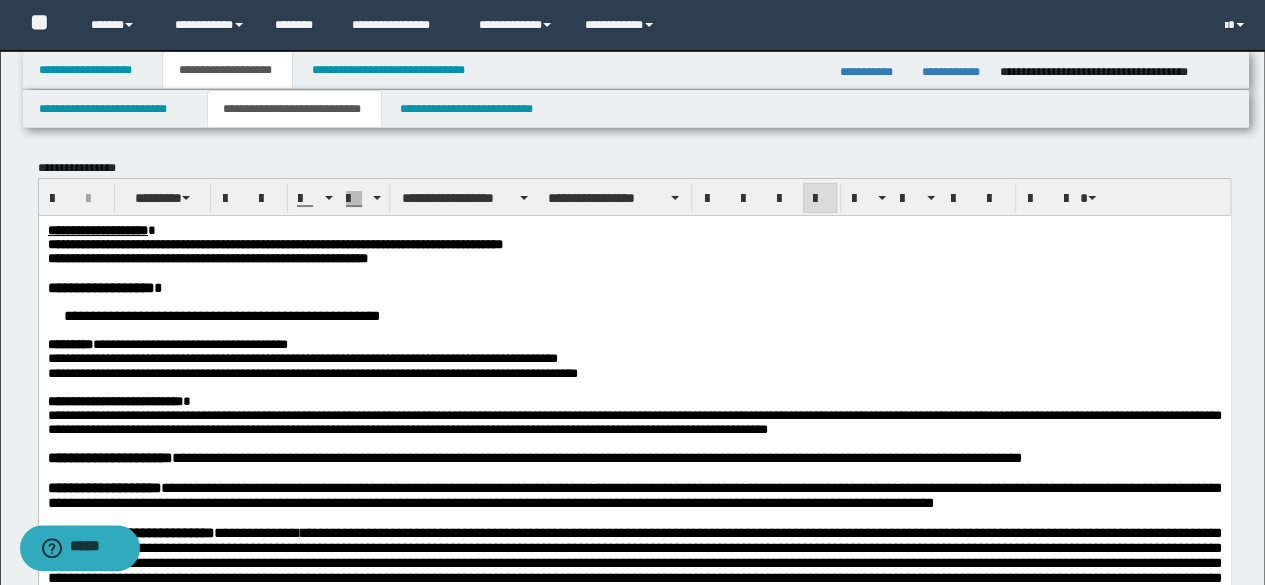 click on "**********" at bounding box center (634, 373) 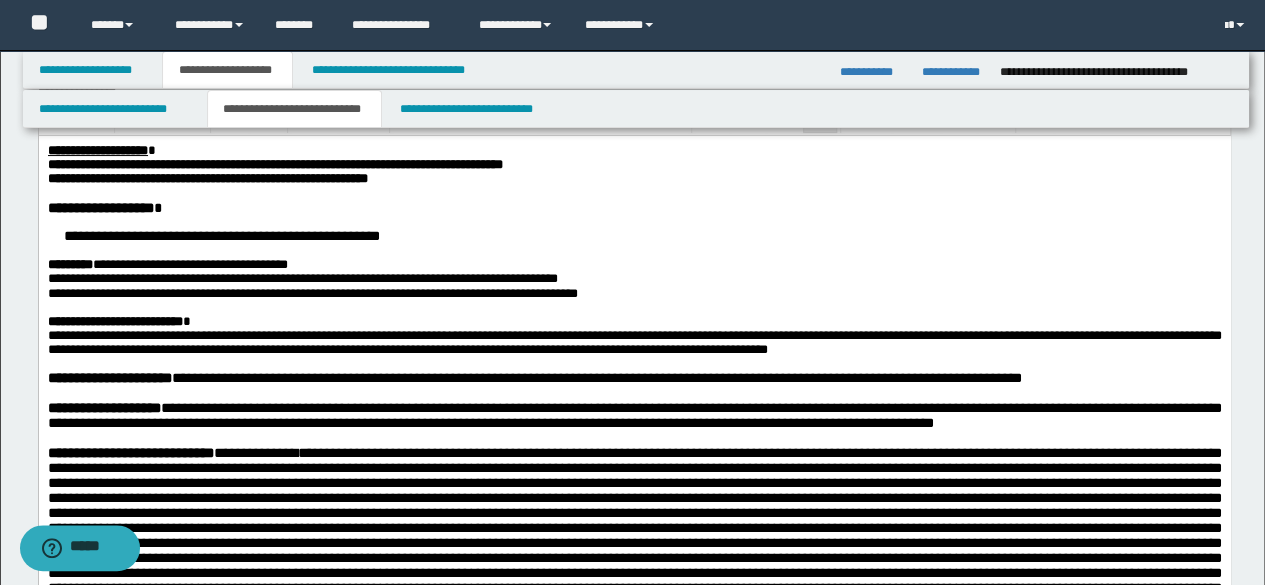 scroll, scrollTop: 200, scrollLeft: 0, axis: vertical 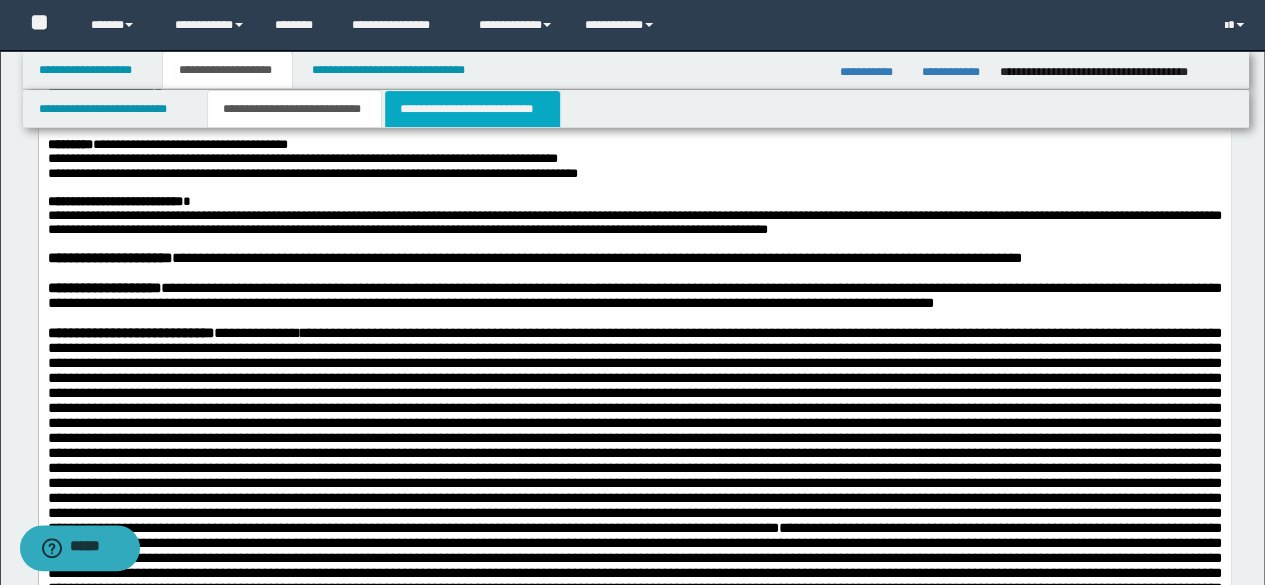 click on "**********" at bounding box center [472, 109] 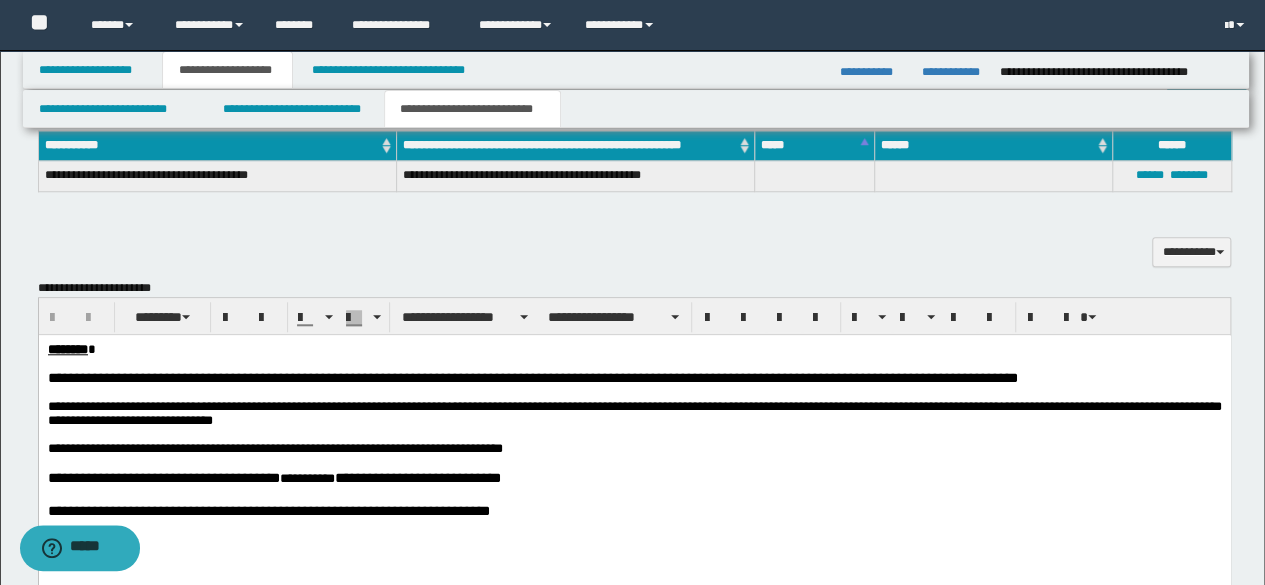 scroll, scrollTop: 600, scrollLeft: 0, axis: vertical 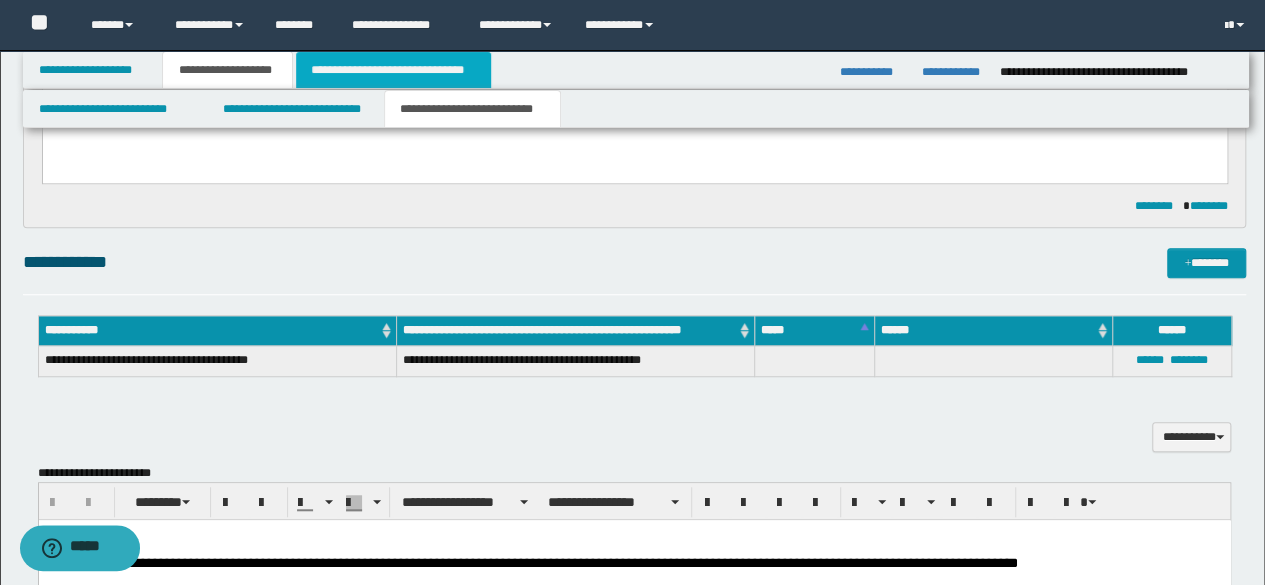 click on "**********" at bounding box center [393, 70] 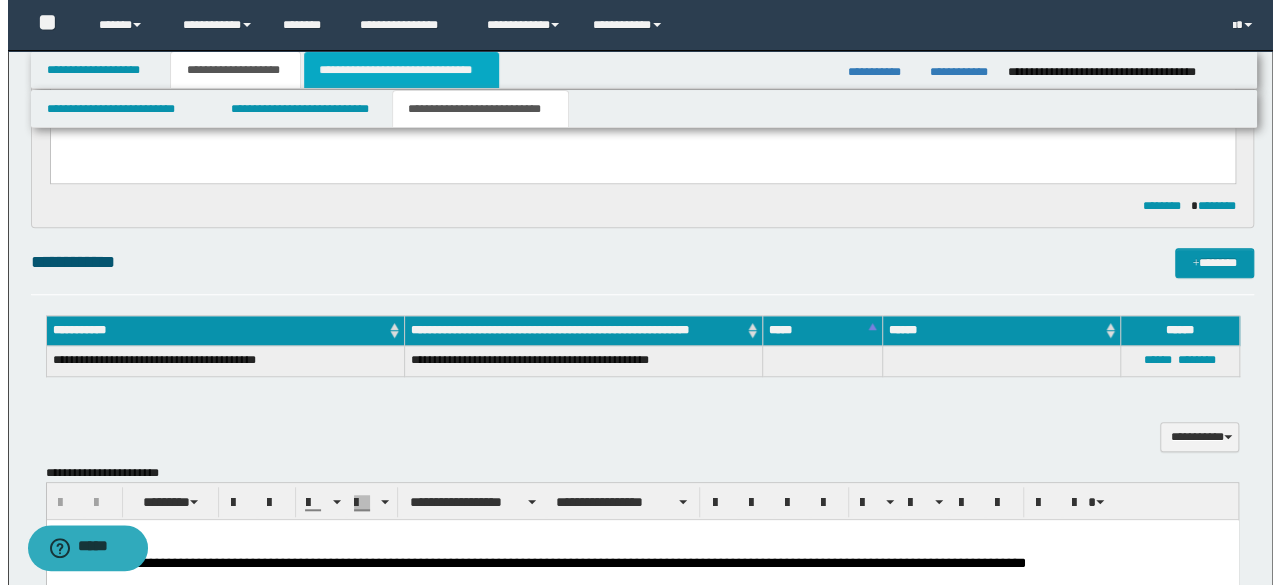 scroll, scrollTop: 0, scrollLeft: 0, axis: both 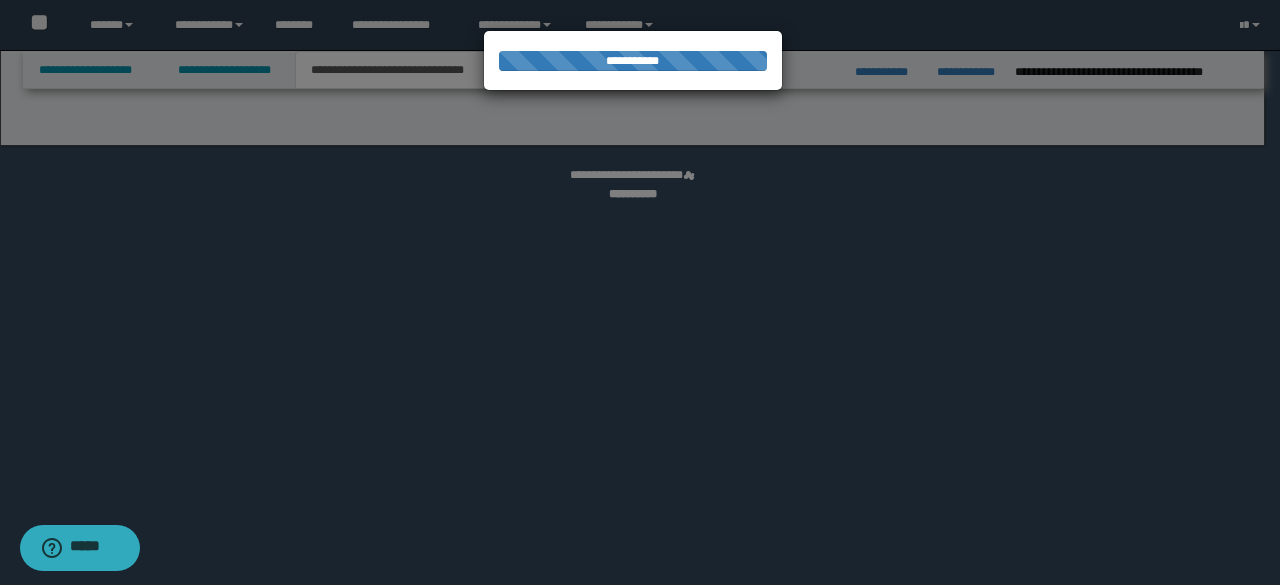 select on "*" 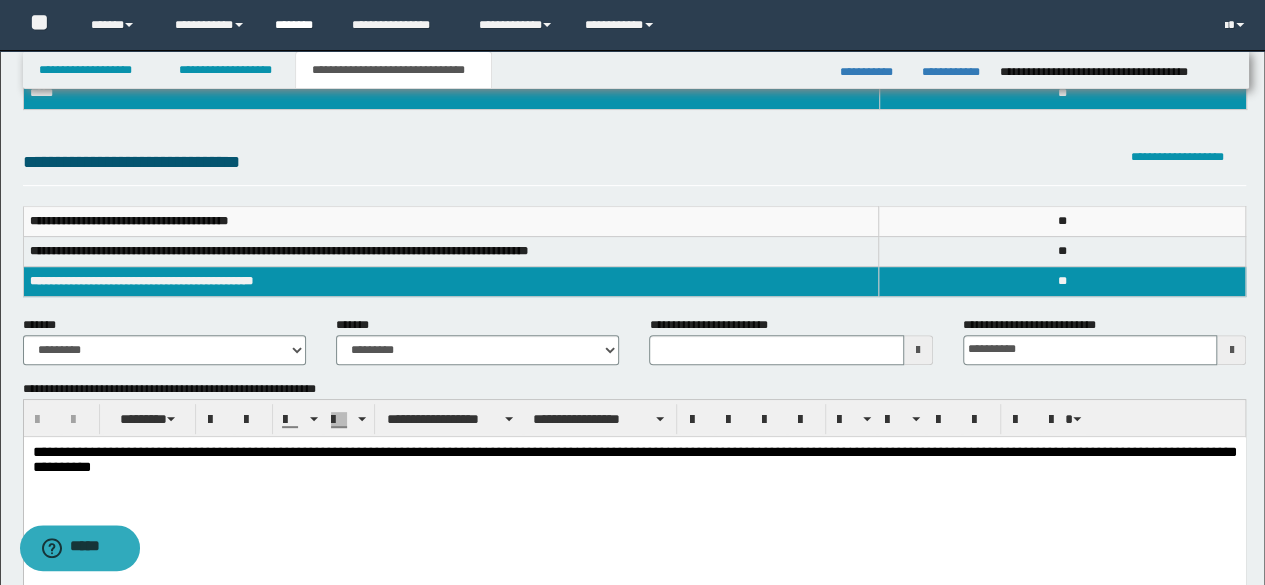scroll, scrollTop: 200, scrollLeft: 0, axis: vertical 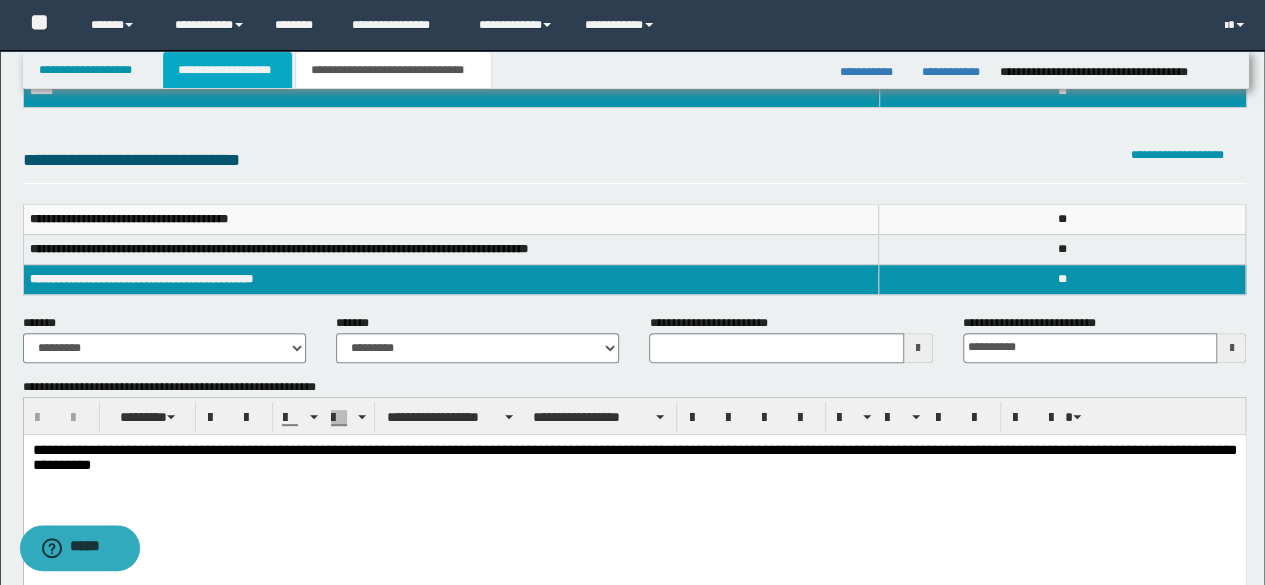 click on "**********" at bounding box center (227, 70) 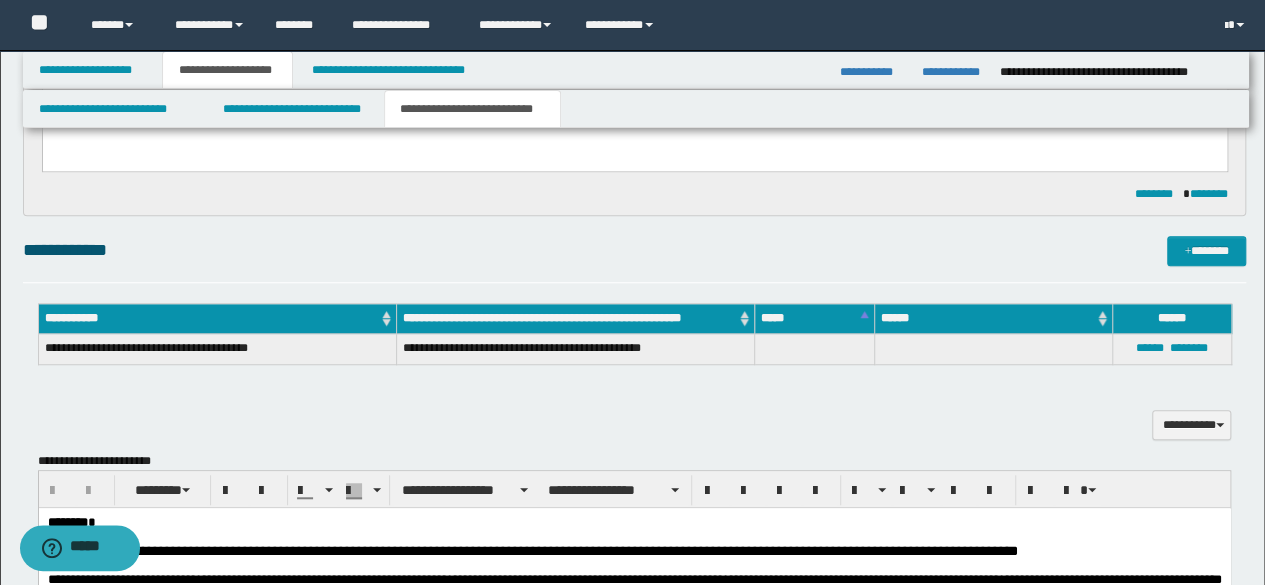 scroll, scrollTop: 630, scrollLeft: 0, axis: vertical 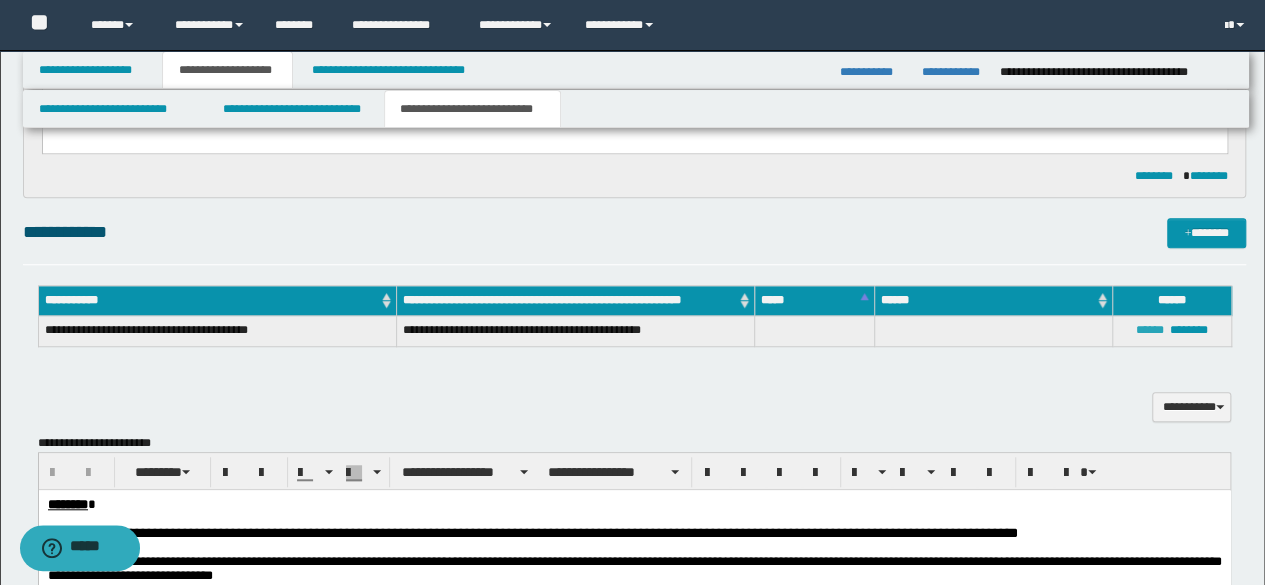 click on "******" at bounding box center [1150, 330] 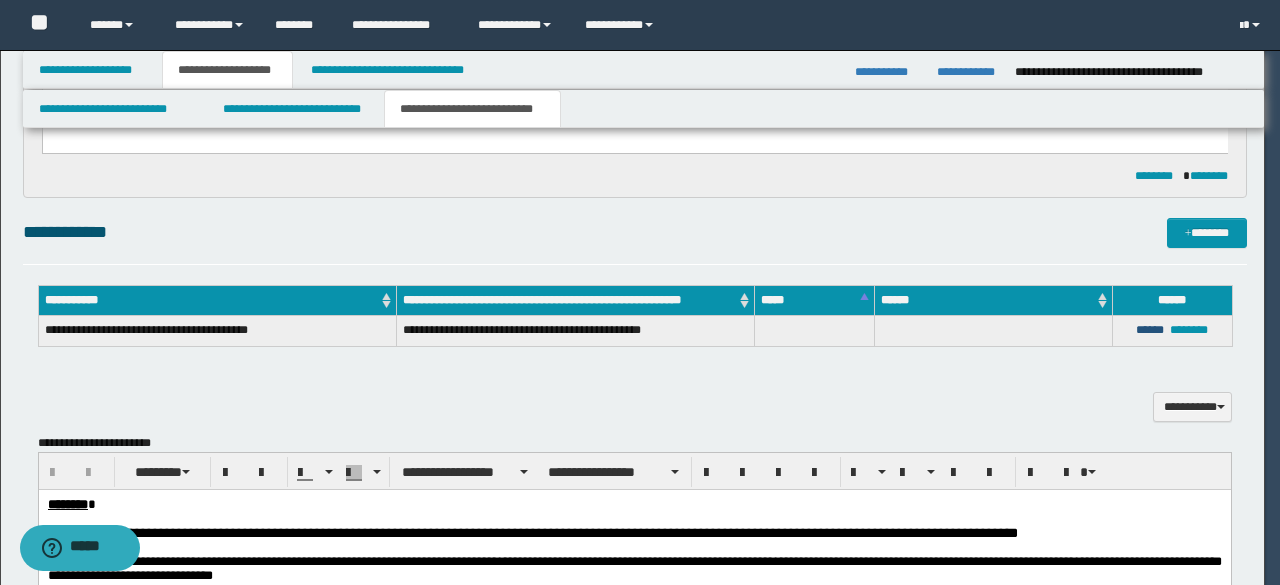 type 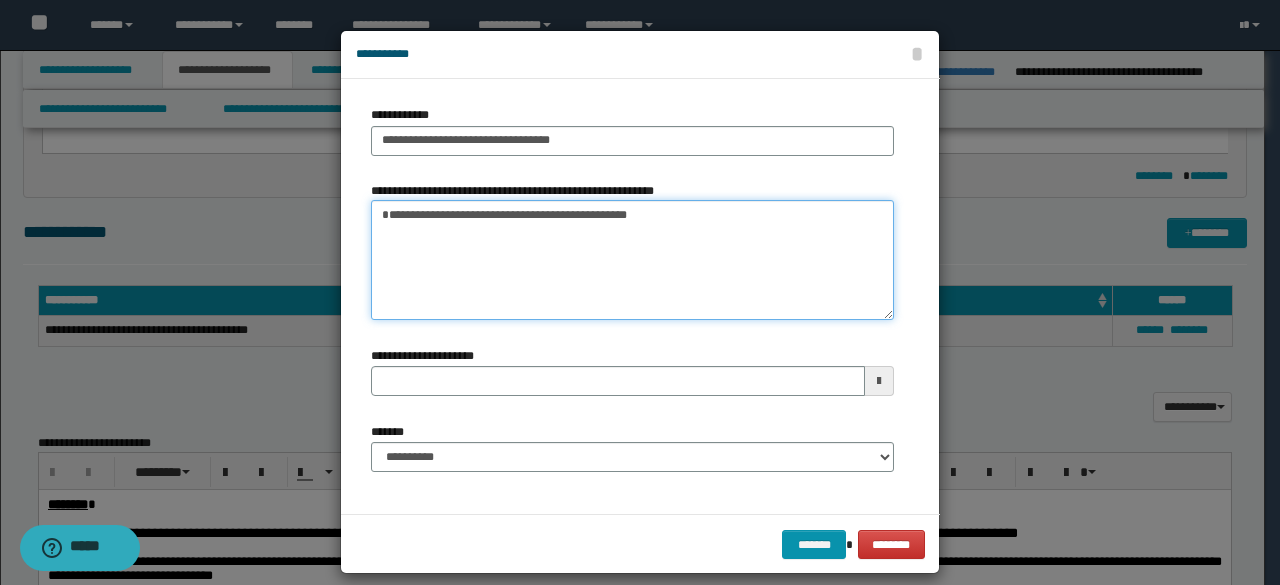 drag, startPoint x: 585, startPoint y: 213, endPoint x: 63, endPoint y: 227, distance: 522.1877 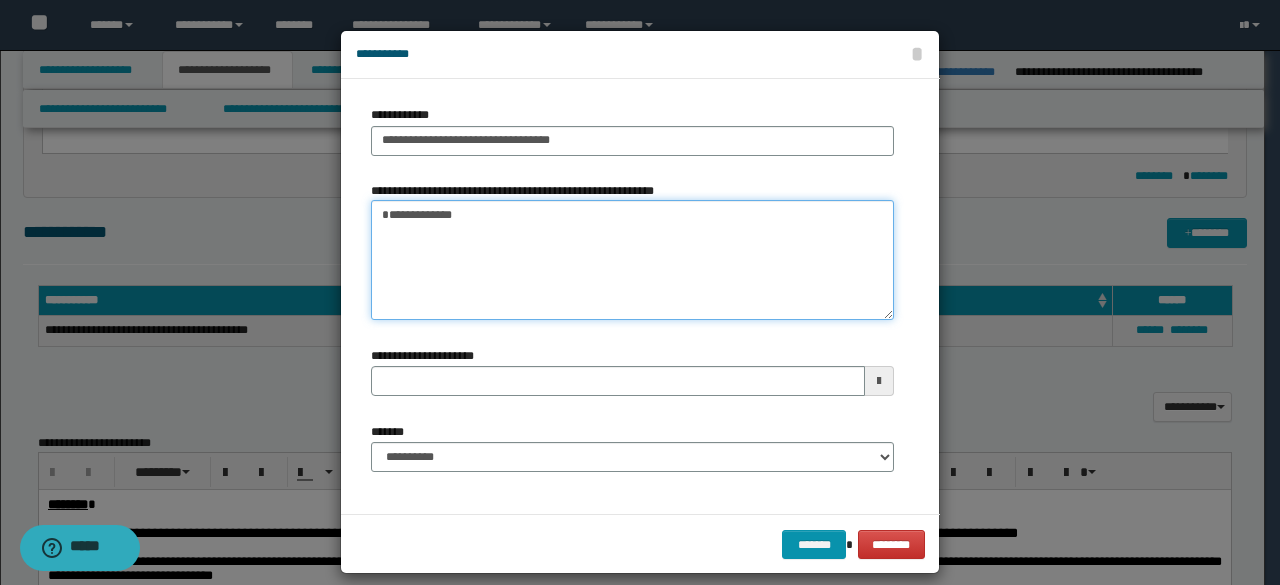 type 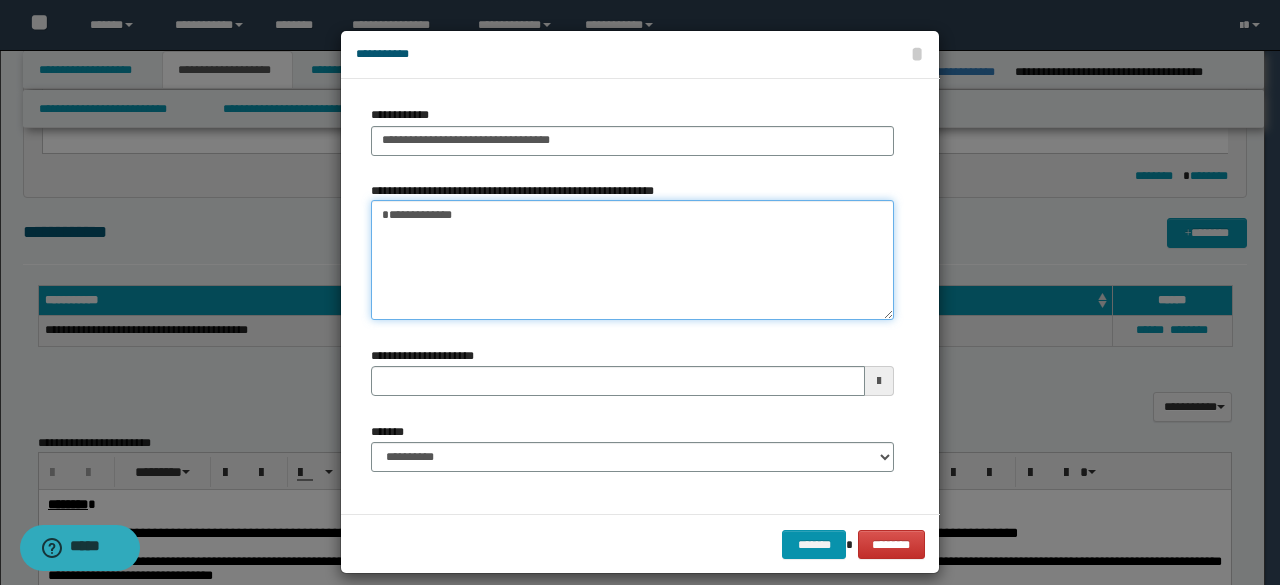 type on "**********" 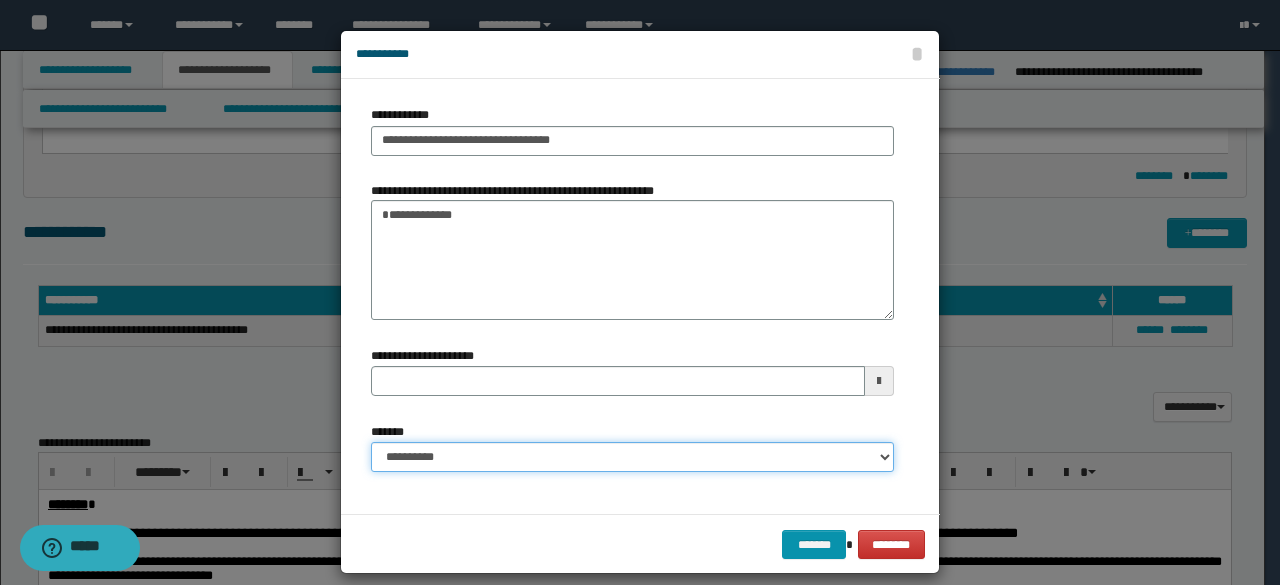drag, startPoint x: 637, startPoint y: 467, endPoint x: 617, endPoint y: 463, distance: 20.396078 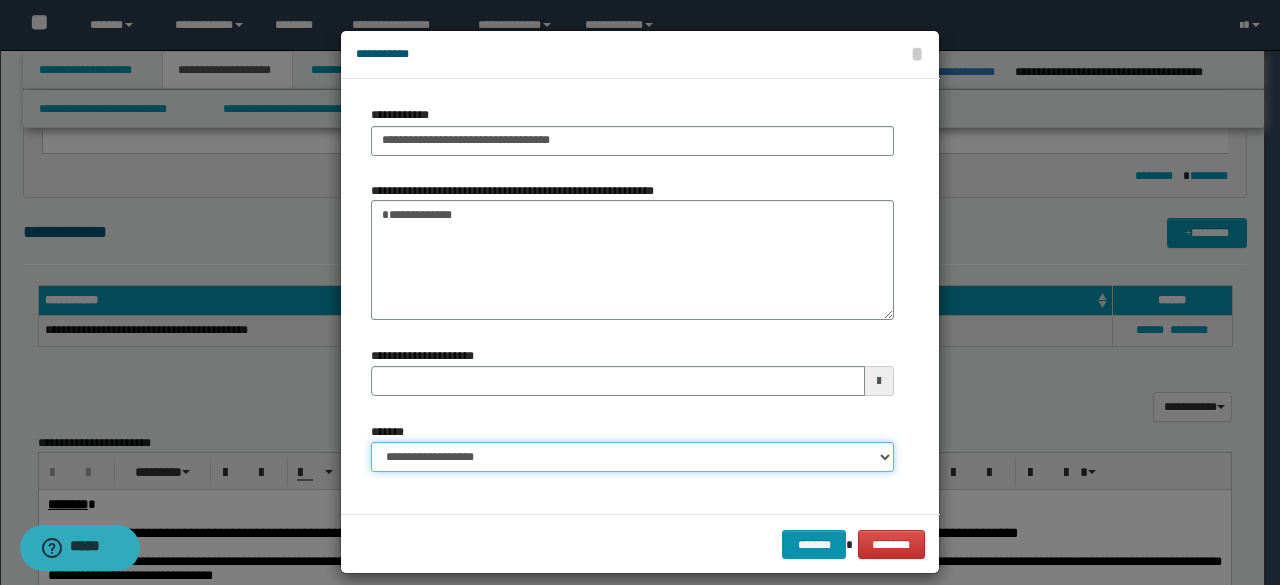 click on "**********" at bounding box center (632, 457) 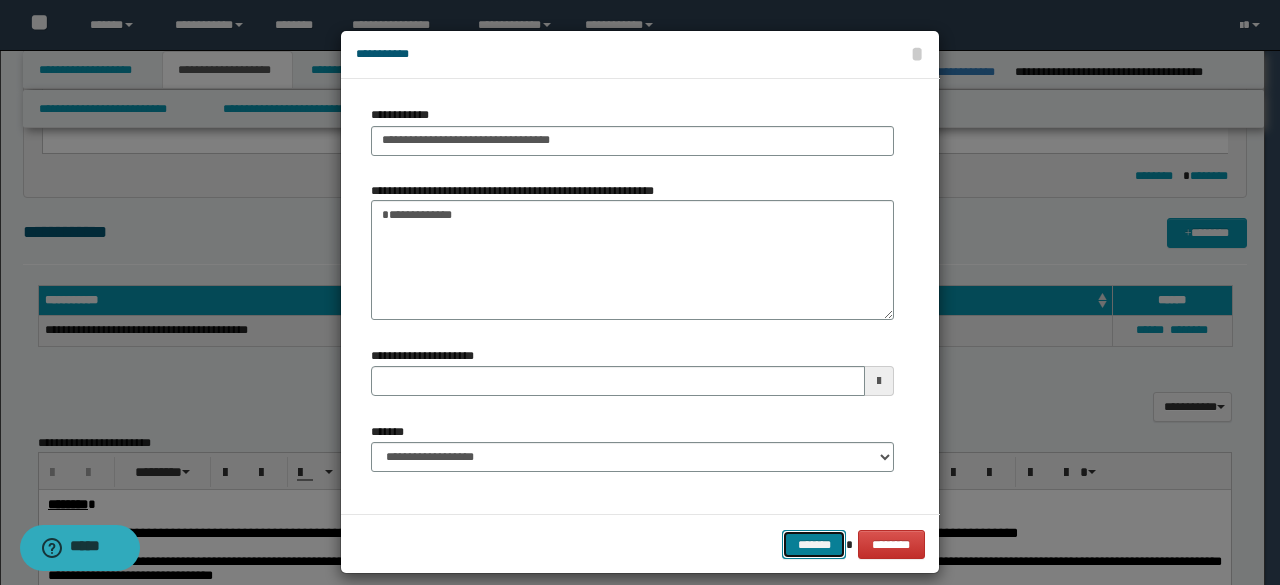 click on "*******" at bounding box center (814, 544) 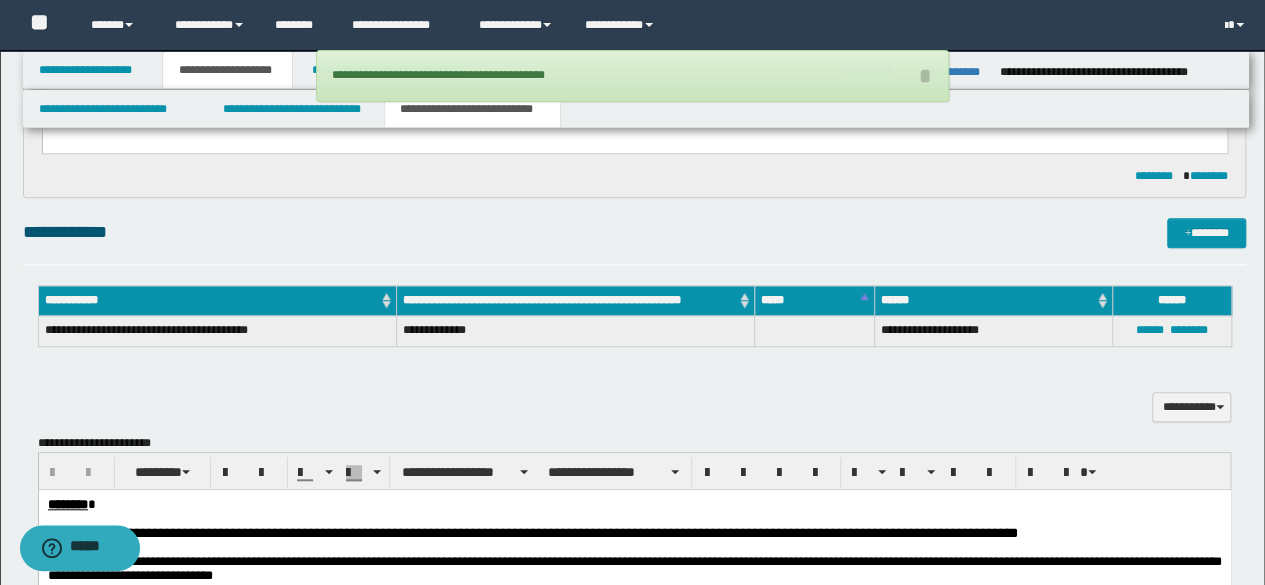 click on "**********" at bounding box center (635, 396) 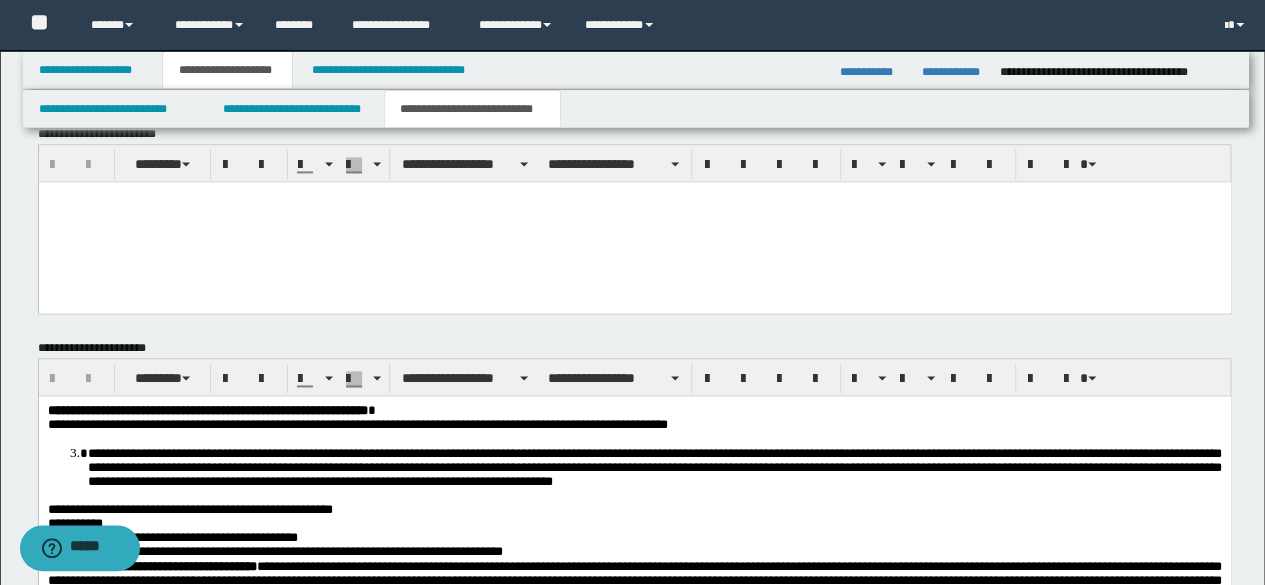 scroll, scrollTop: 1630, scrollLeft: 0, axis: vertical 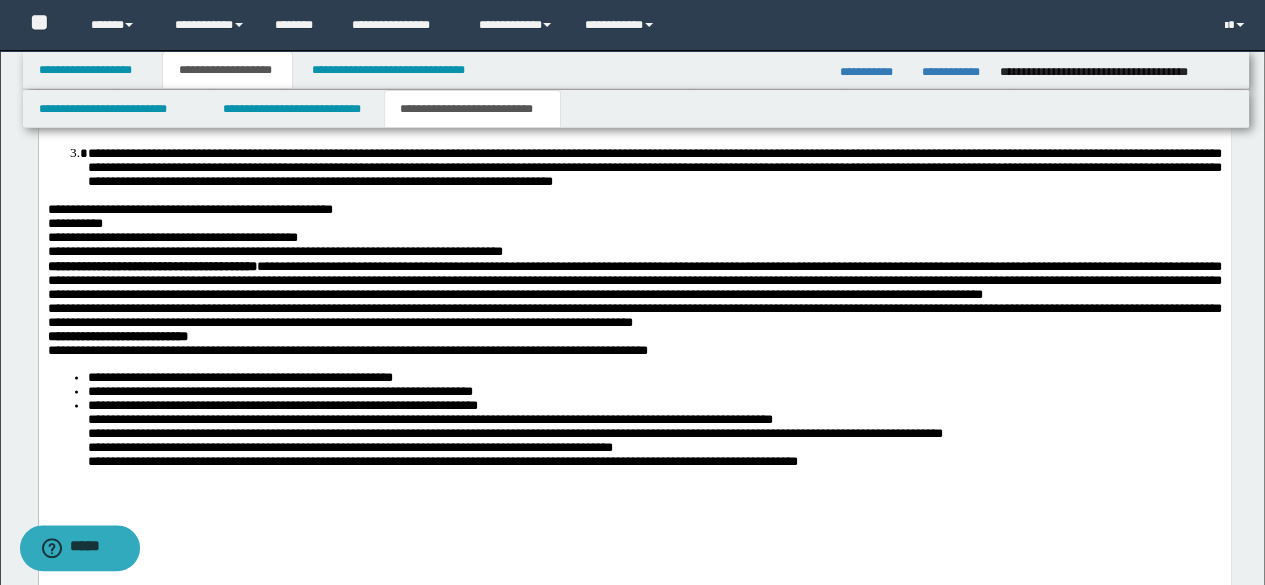 click on "**********" at bounding box center (634, 316) 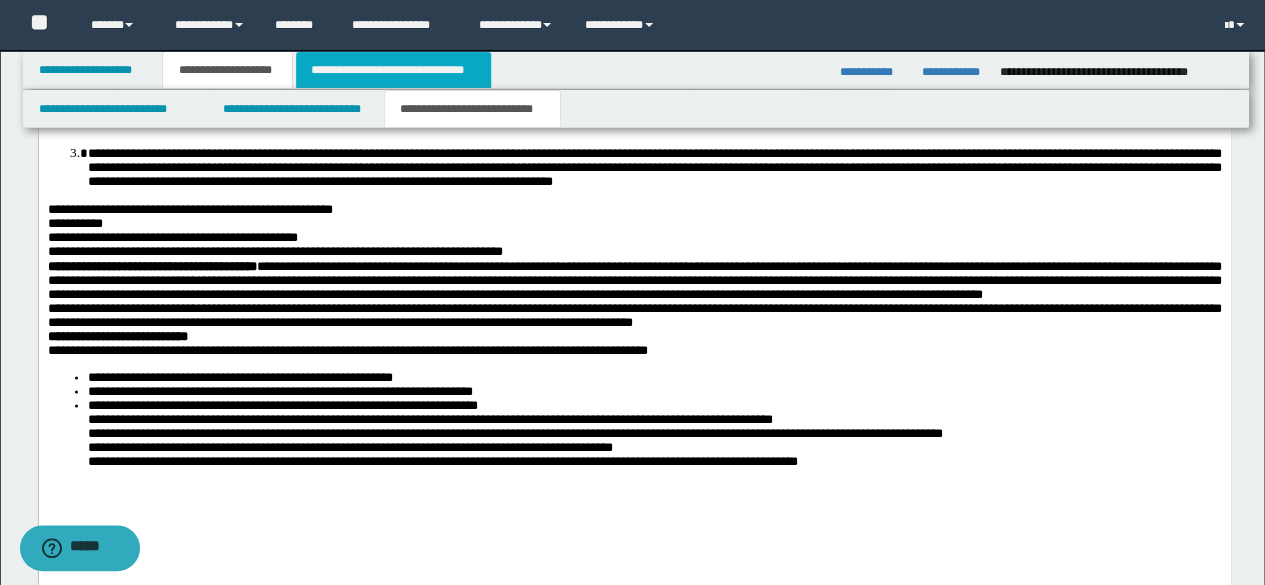 click on "**********" at bounding box center [393, 70] 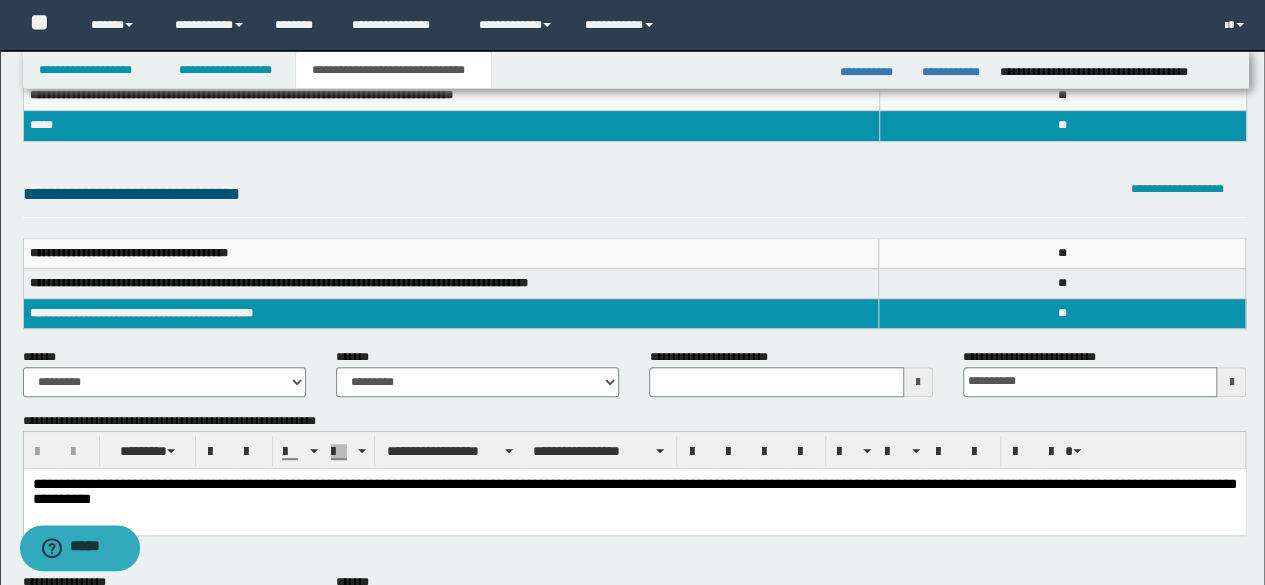 scroll, scrollTop: 223, scrollLeft: 0, axis: vertical 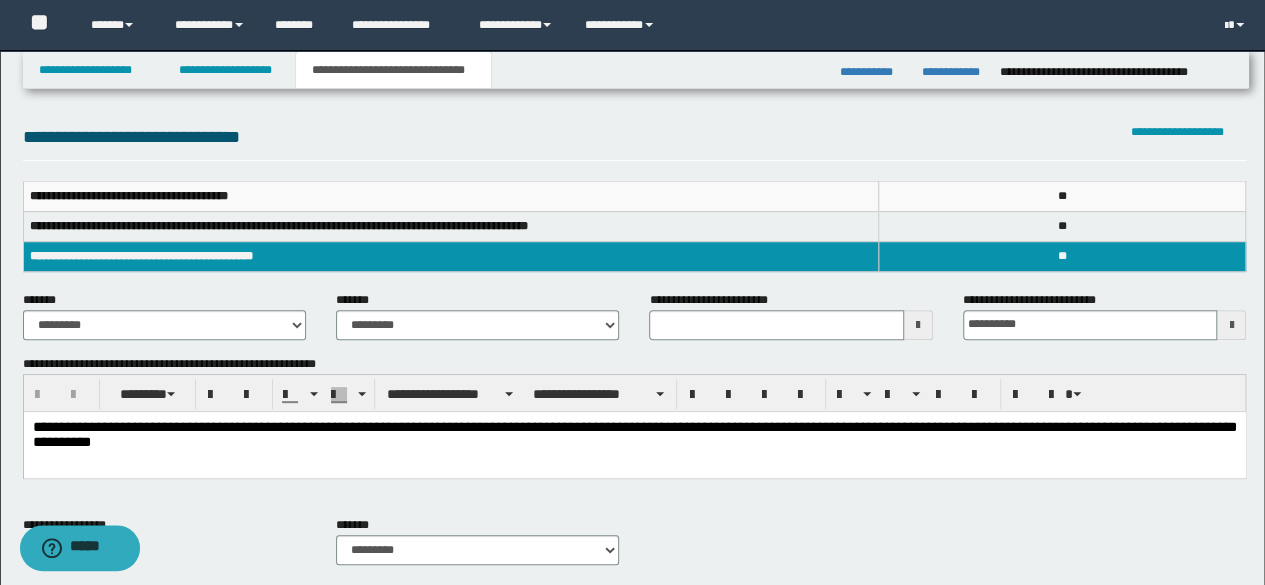 click on "**********" at bounding box center (635, 393) 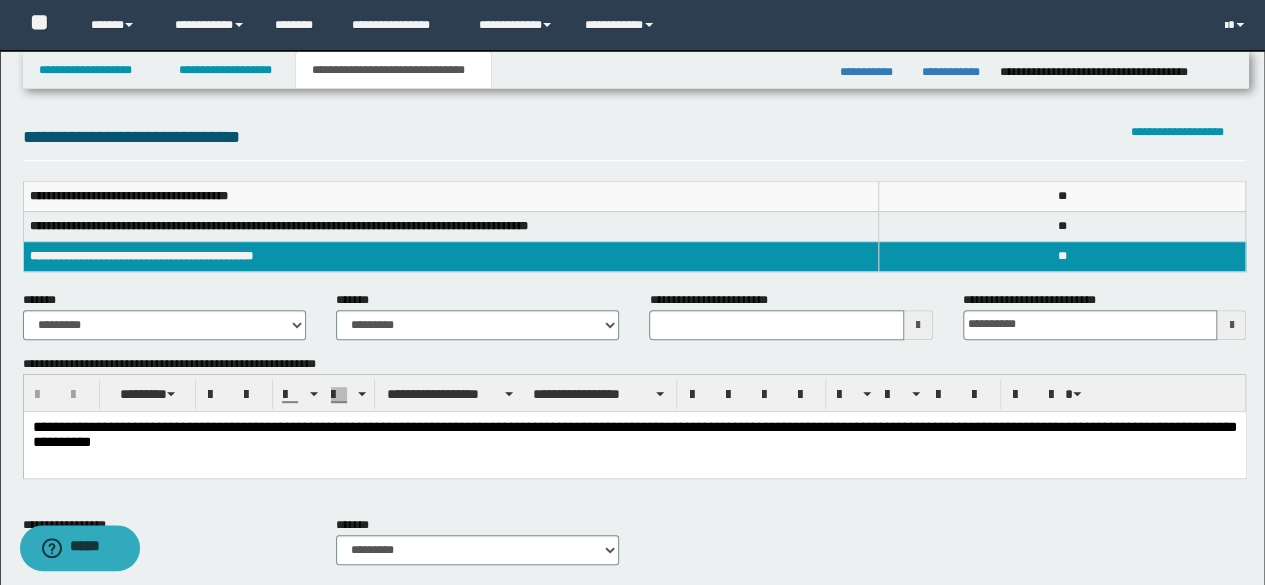 click on "**********" at bounding box center (634, 433) 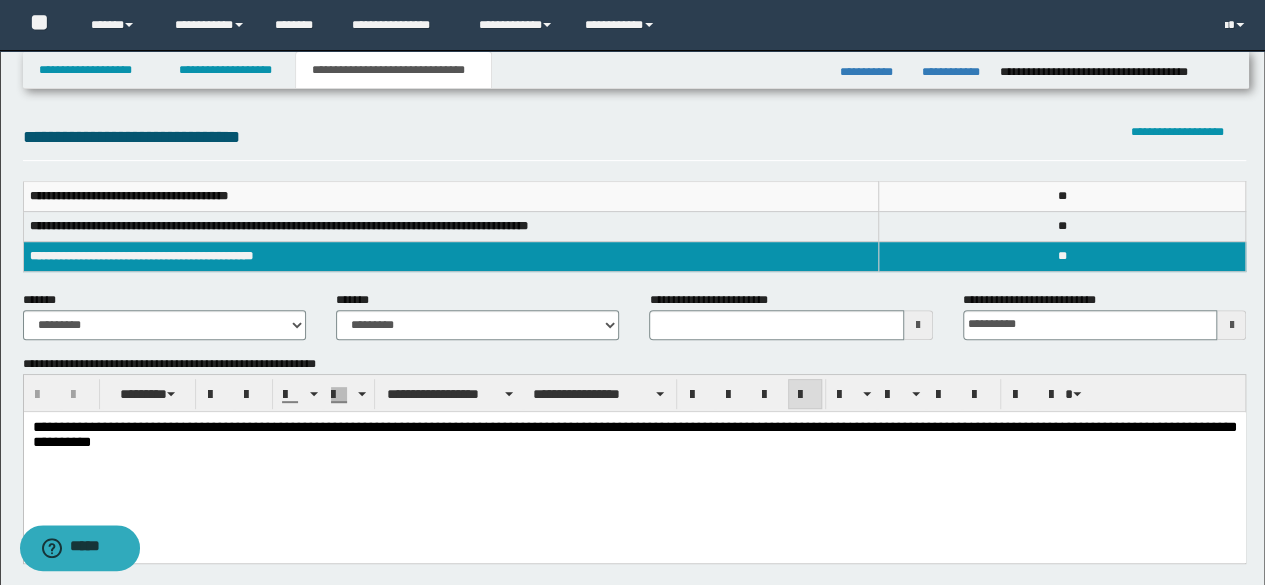 click on "**********" at bounding box center (634, 434) 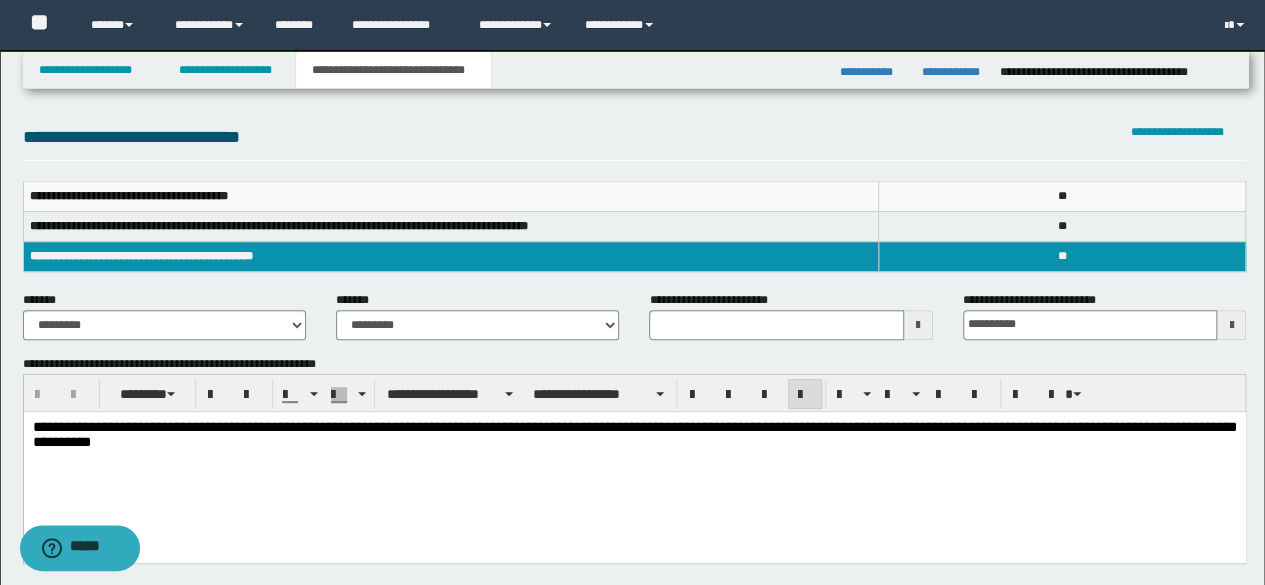 type 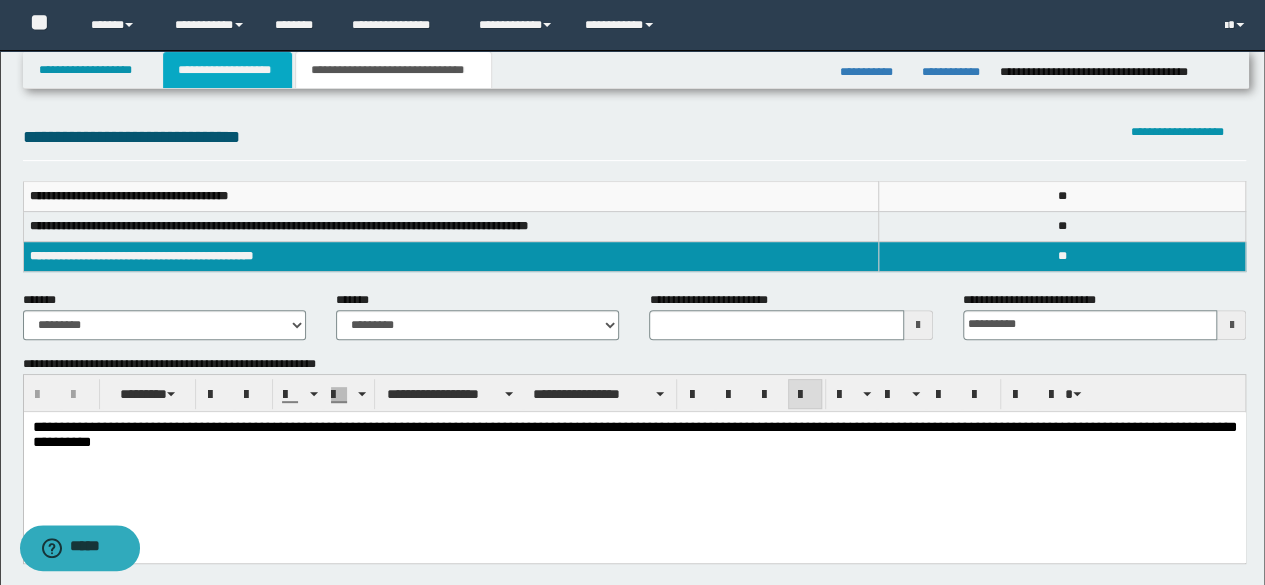 click on "**********" at bounding box center (227, 70) 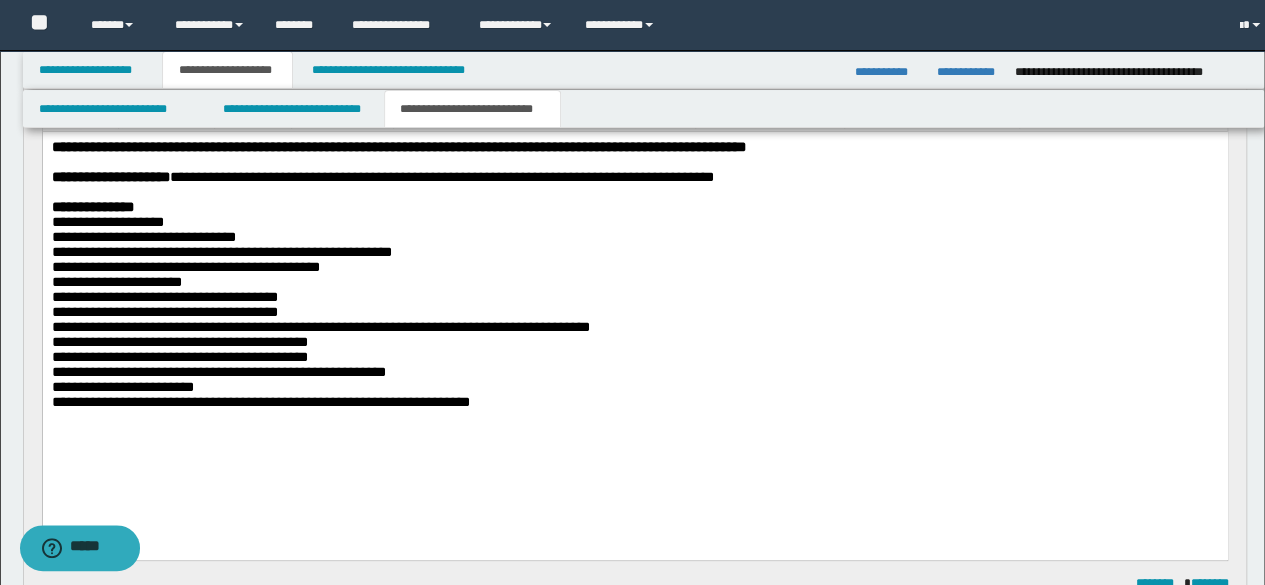 scroll, scrollTop: 254, scrollLeft: 0, axis: vertical 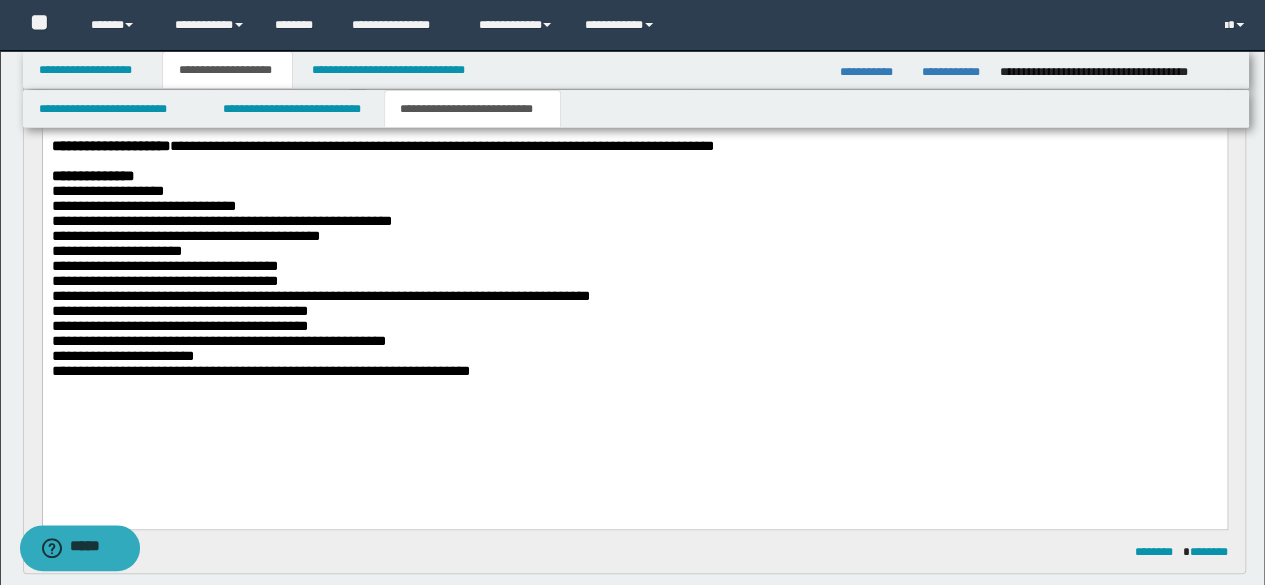 click on "**********" at bounding box center [634, 370] 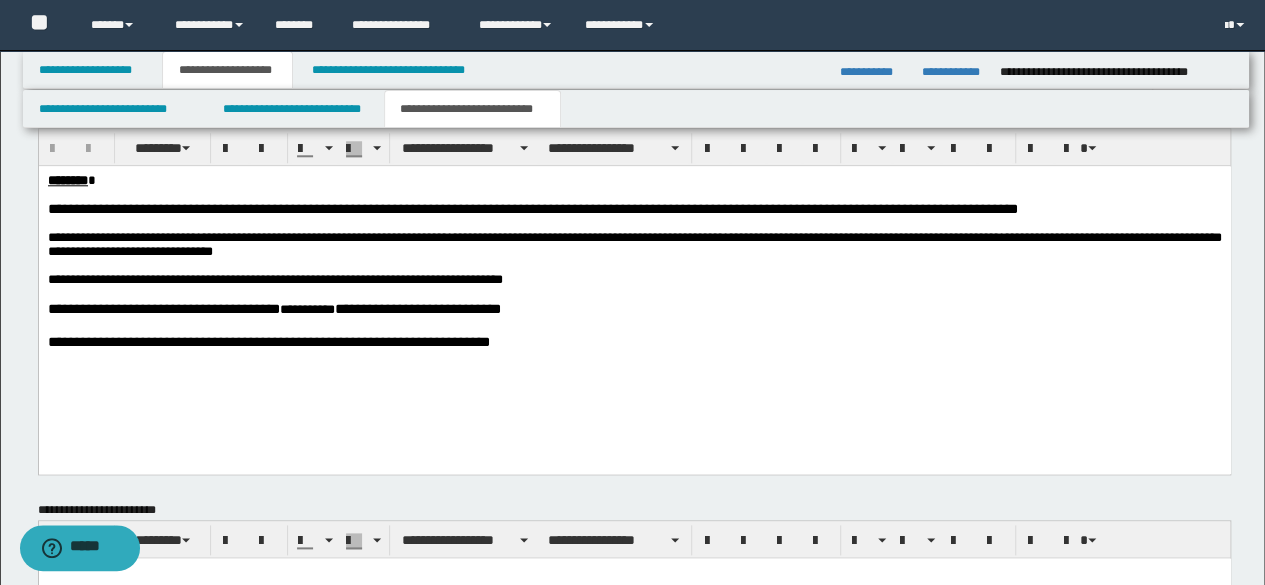 scroll, scrollTop: 554, scrollLeft: 0, axis: vertical 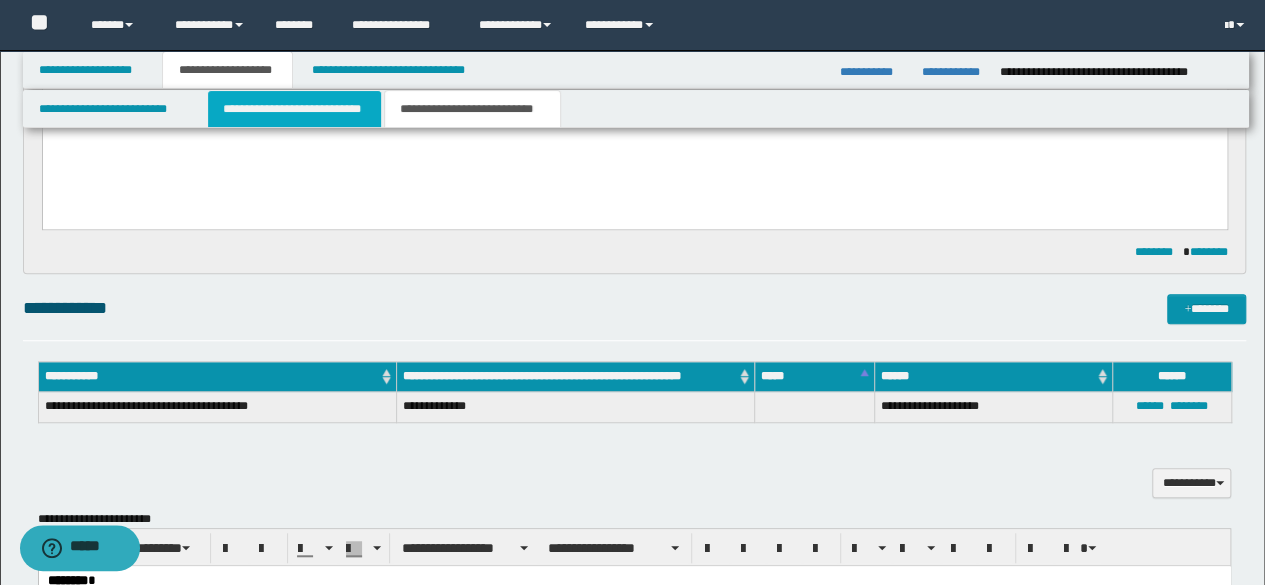 click on "**********" at bounding box center [294, 109] 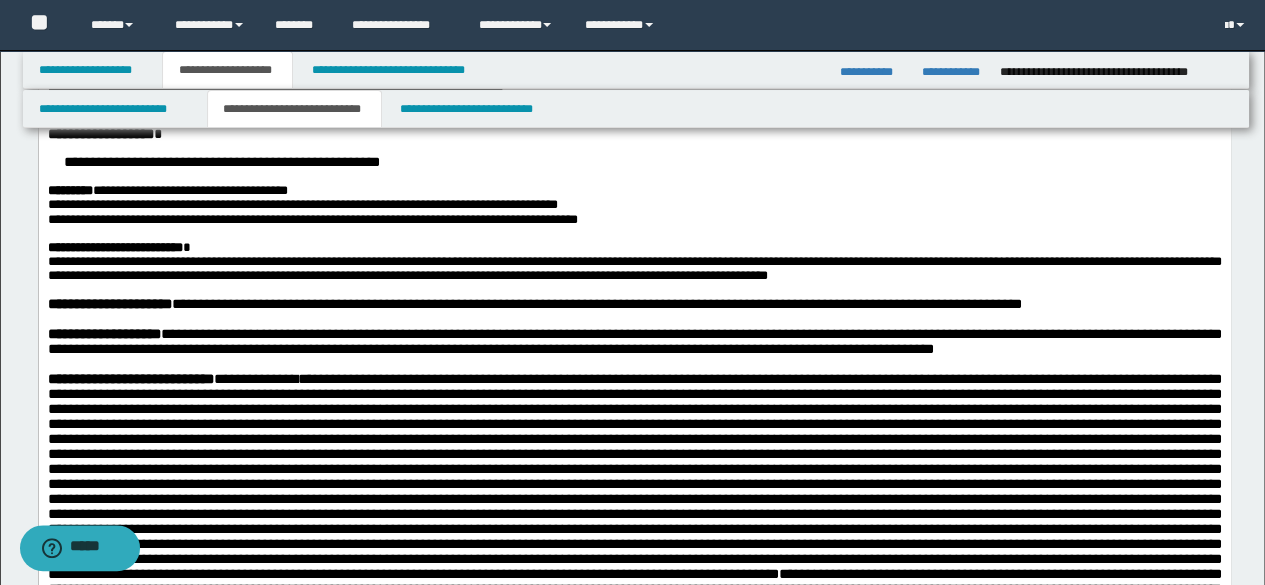 scroll, scrollTop: 0, scrollLeft: 0, axis: both 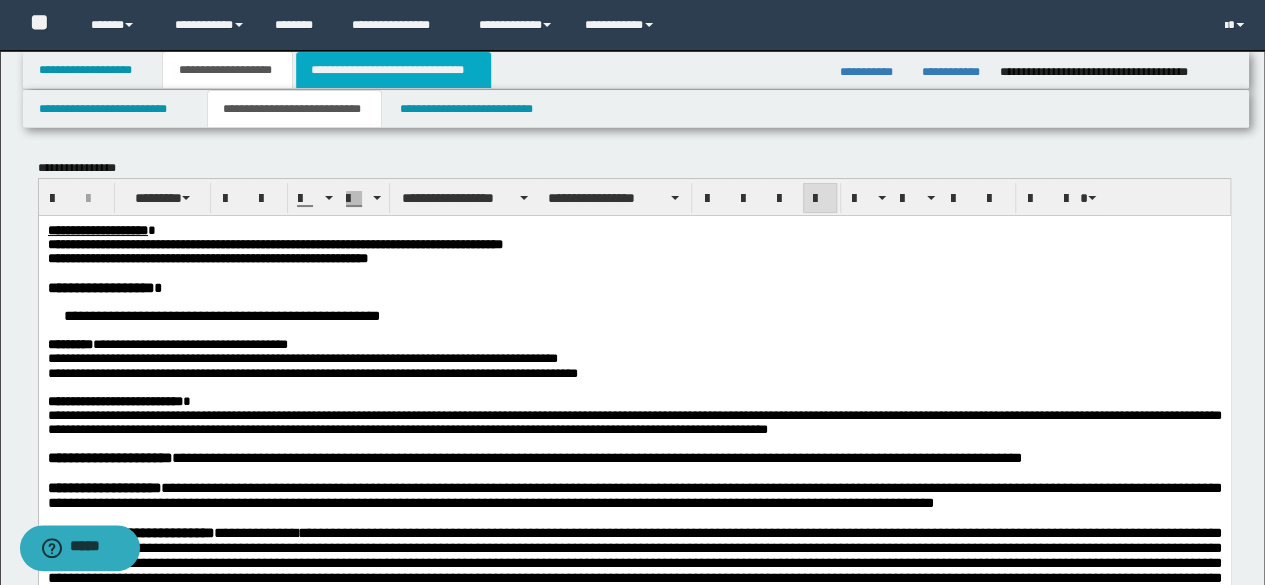 click on "**********" at bounding box center (393, 70) 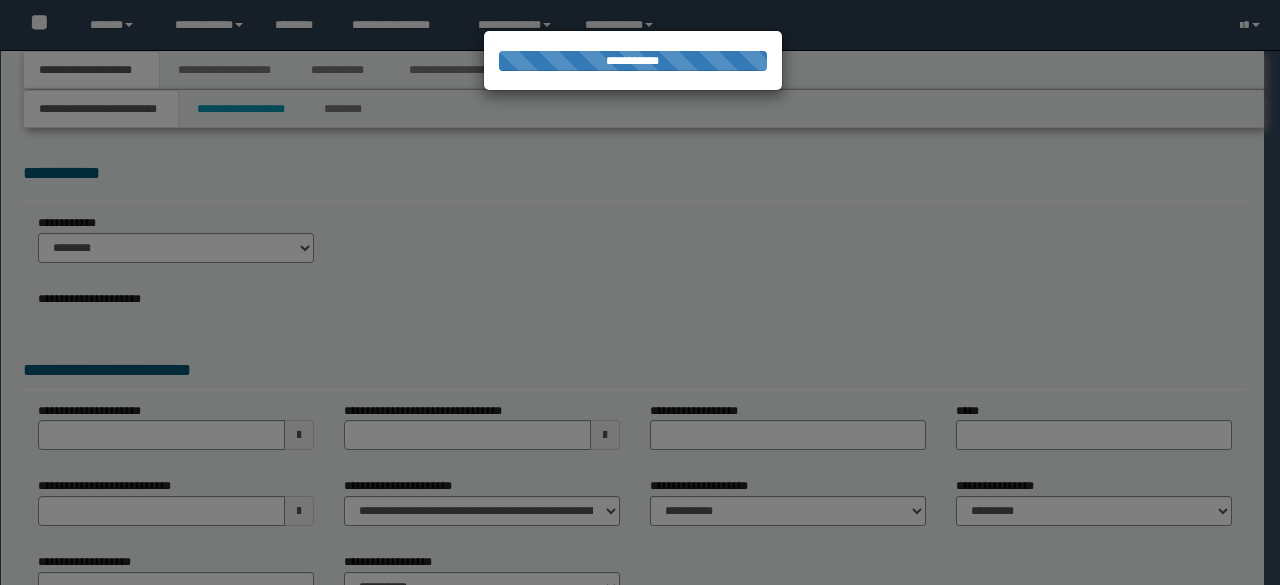 scroll, scrollTop: 0, scrollLeft: 0, axis: both 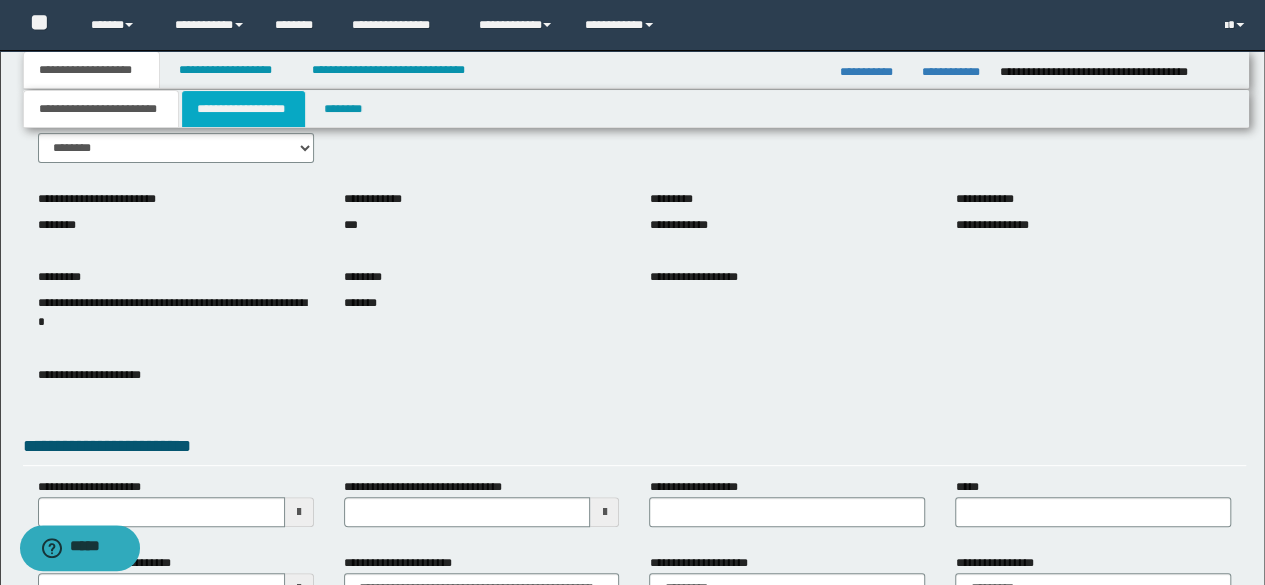 click on "**********" at bounding box center [243, 109] 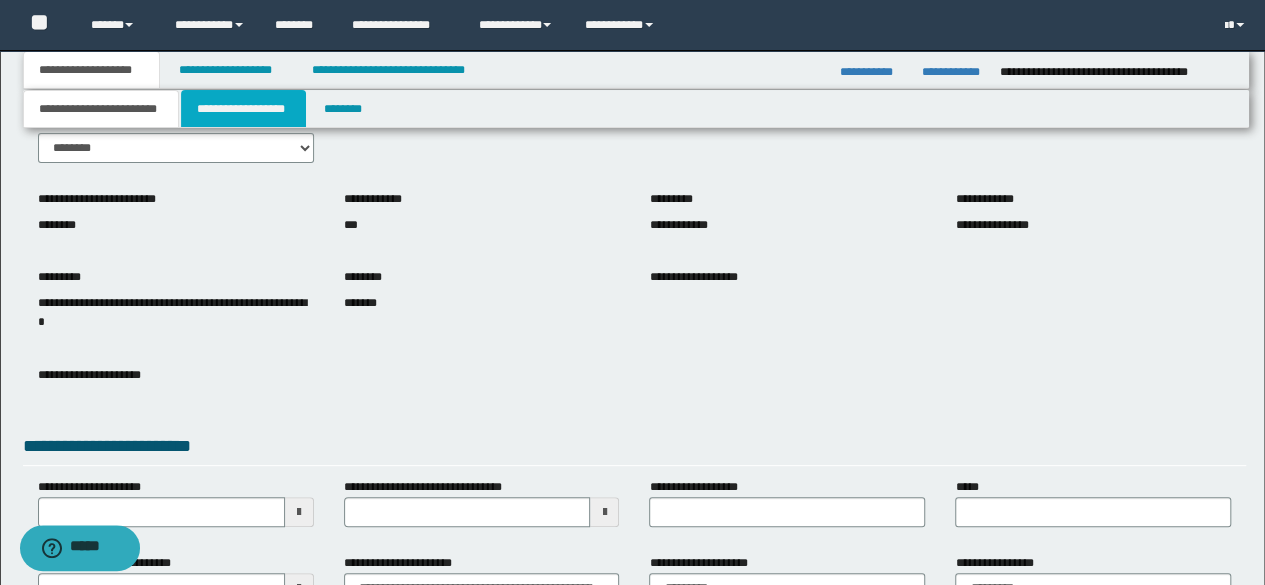 scroll, scrollTop: 0, scrollLeft: 0, axis: both 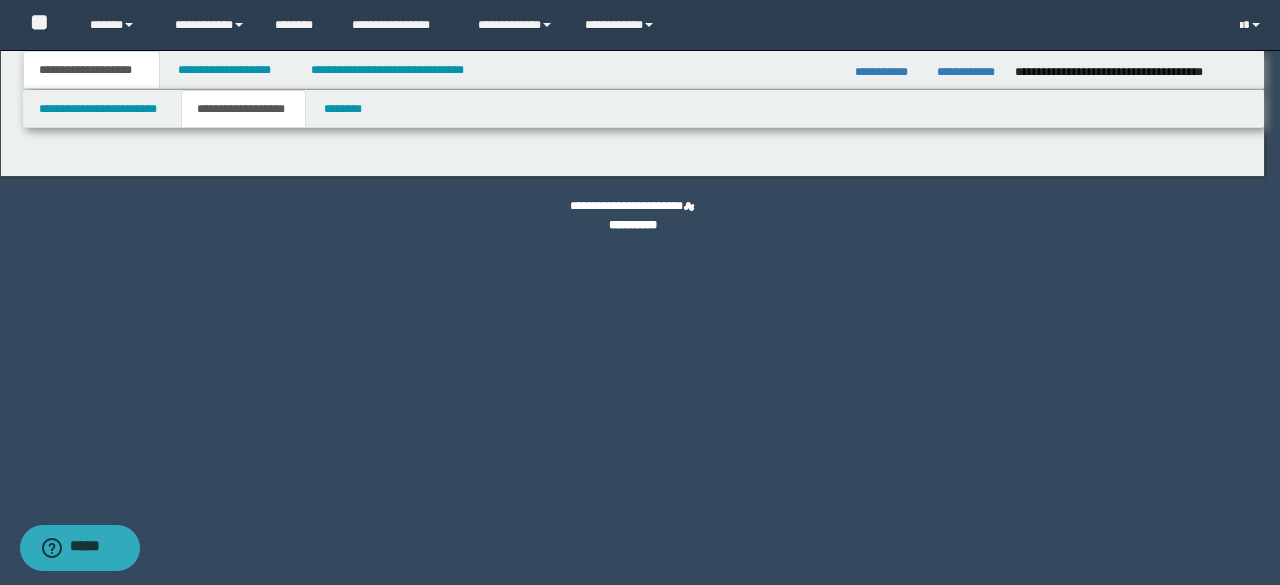 type on "*******" 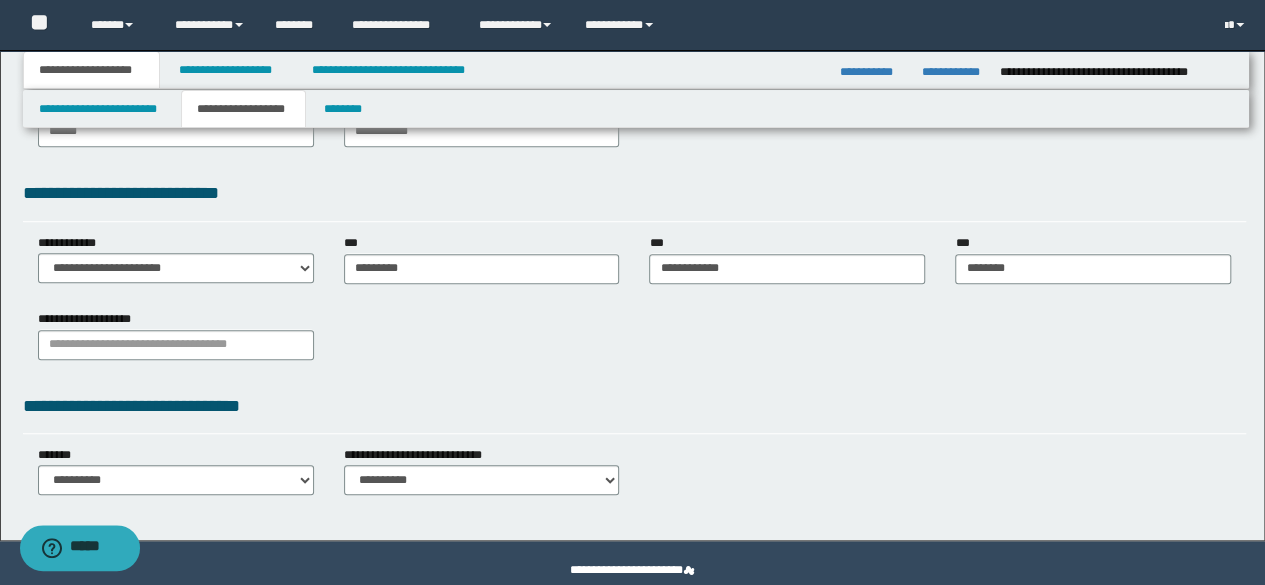 scroll, scrollTop: 320, scrollLeft: 0, axis: vertical 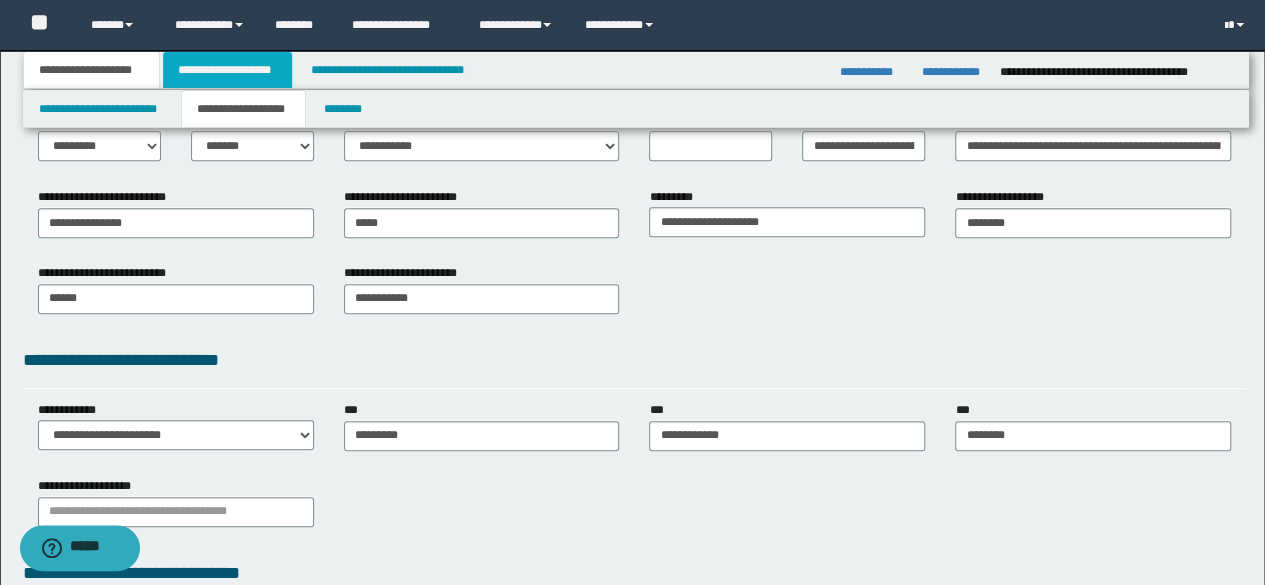click on "**********" at bounding box center [227, 70] 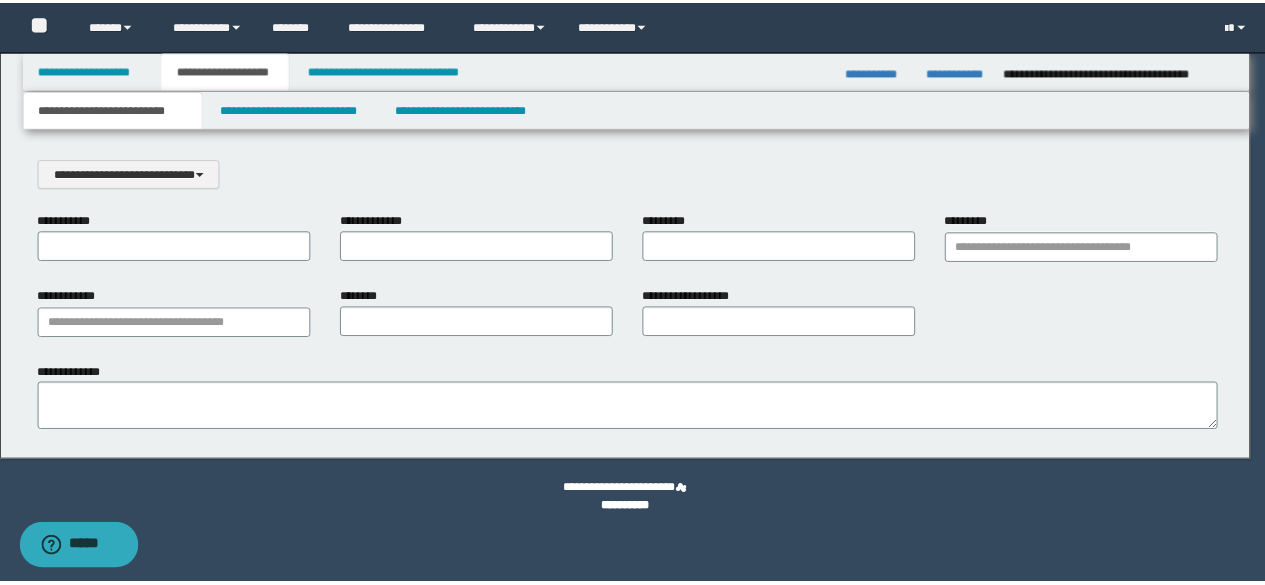 scroll, scrollTop: 0, scrollLeft: 0, axis: both 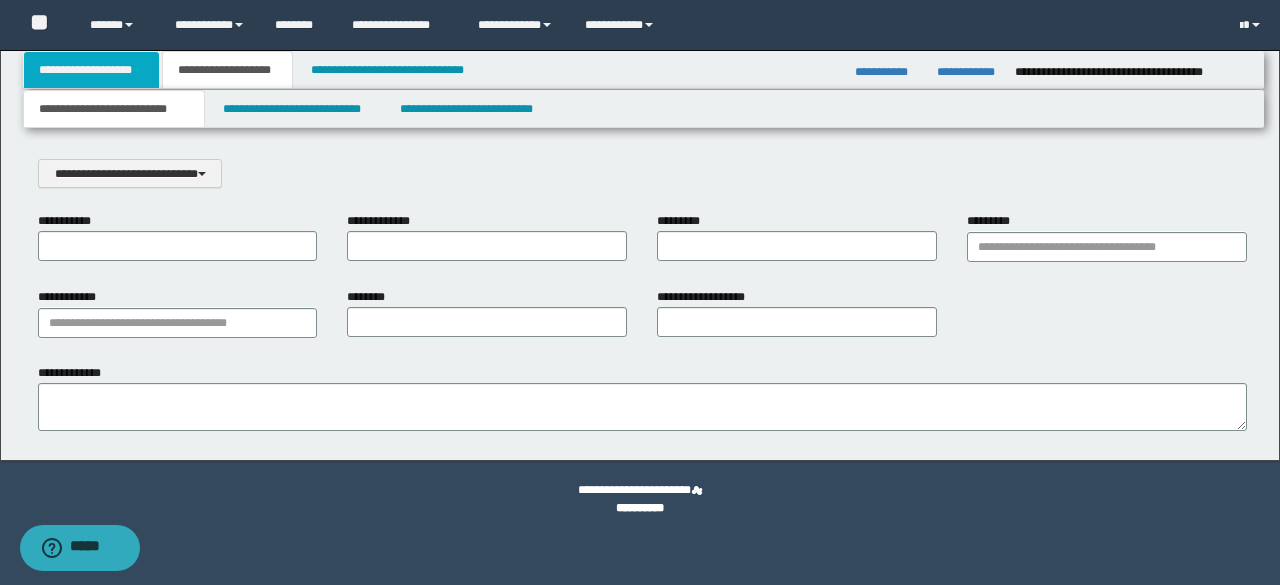 click on "**********" at bounding box center [92, 70] 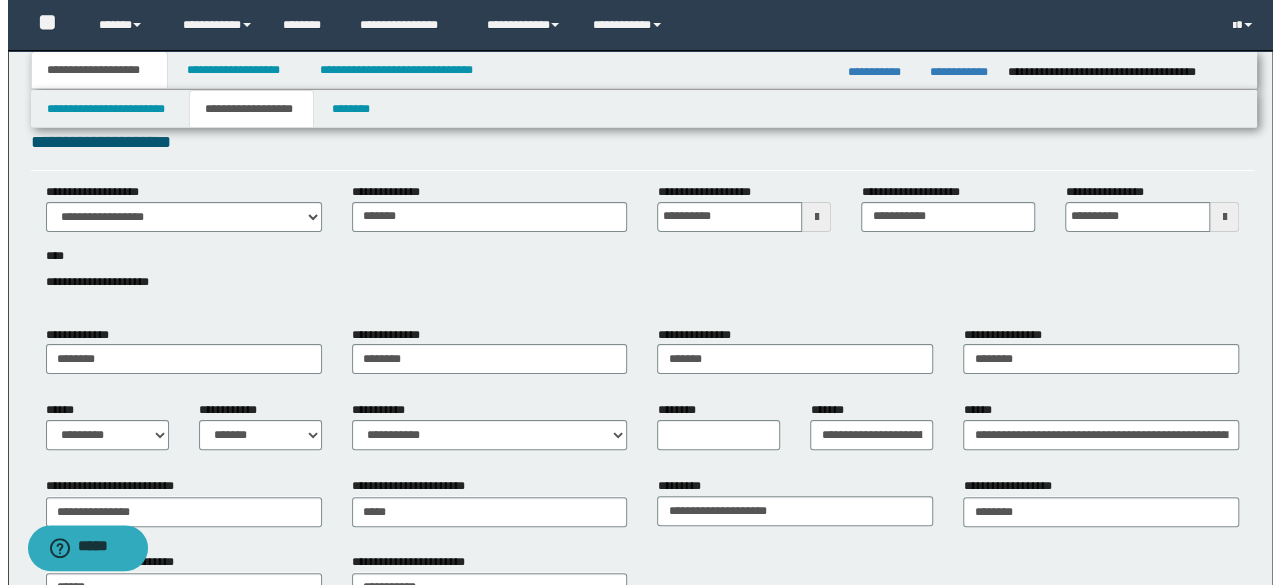 scroll, scrollTop: 0, scrollLeft: 0, axis: both 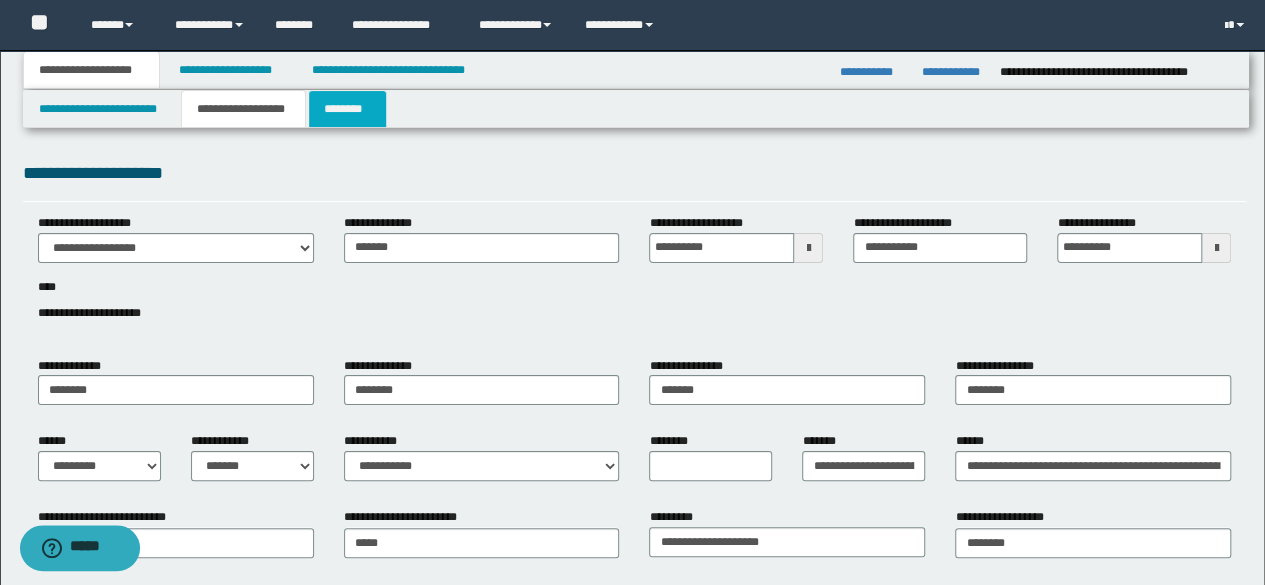 click on "********" at bounding box center (347, 109) 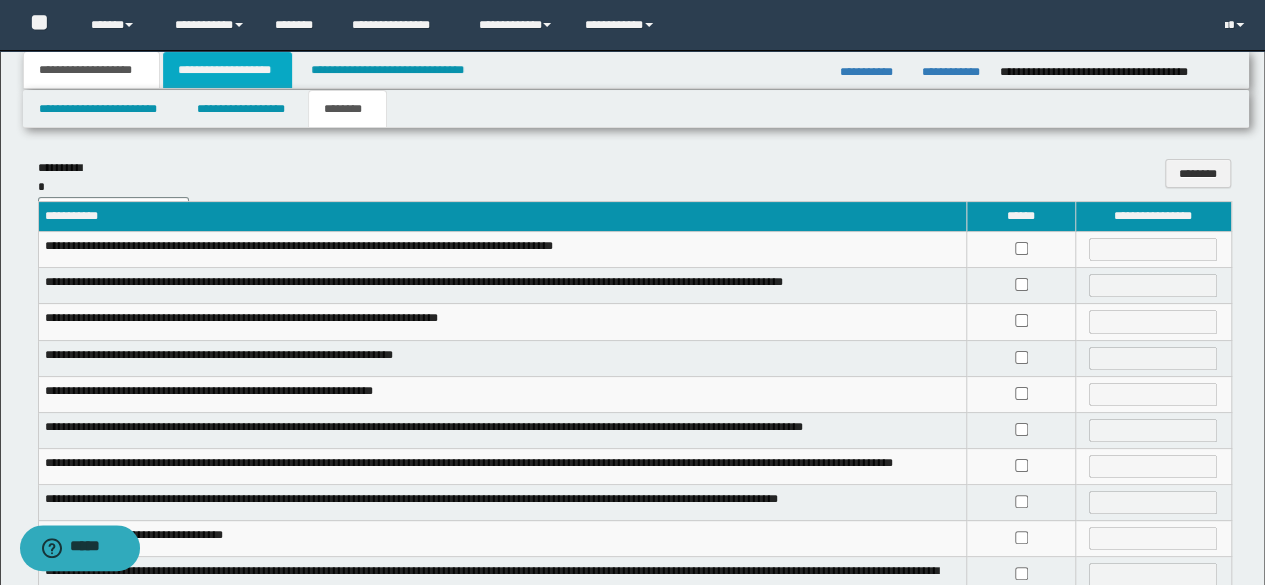 click on "**********" at bounding box center (227, 70) 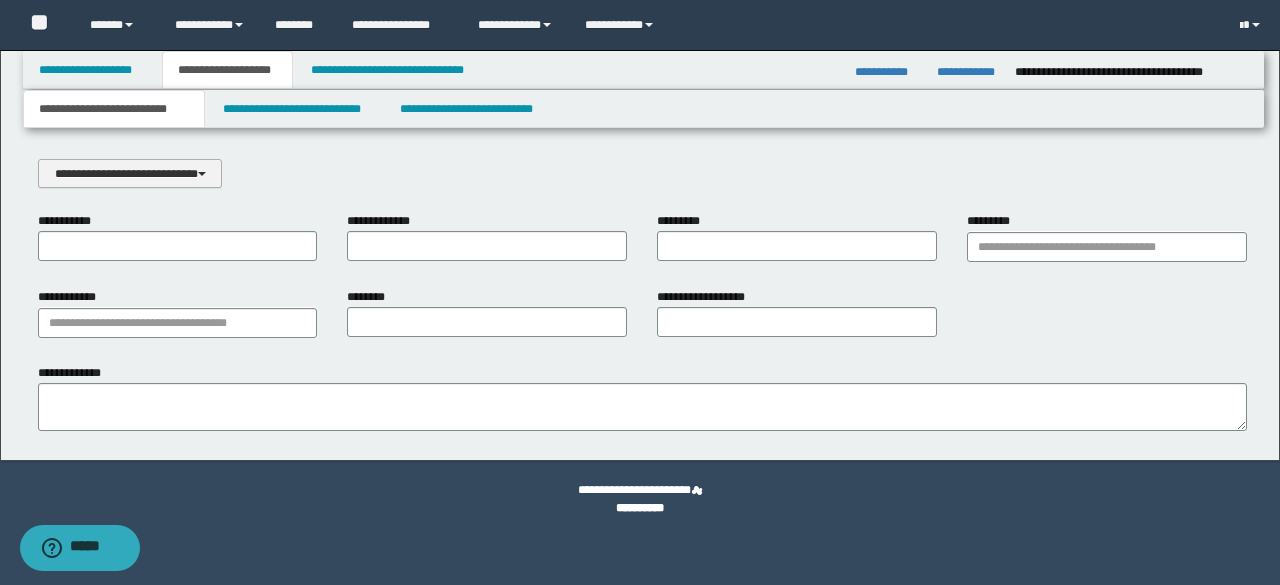 click on "**********" at bounding box center [130, 173] 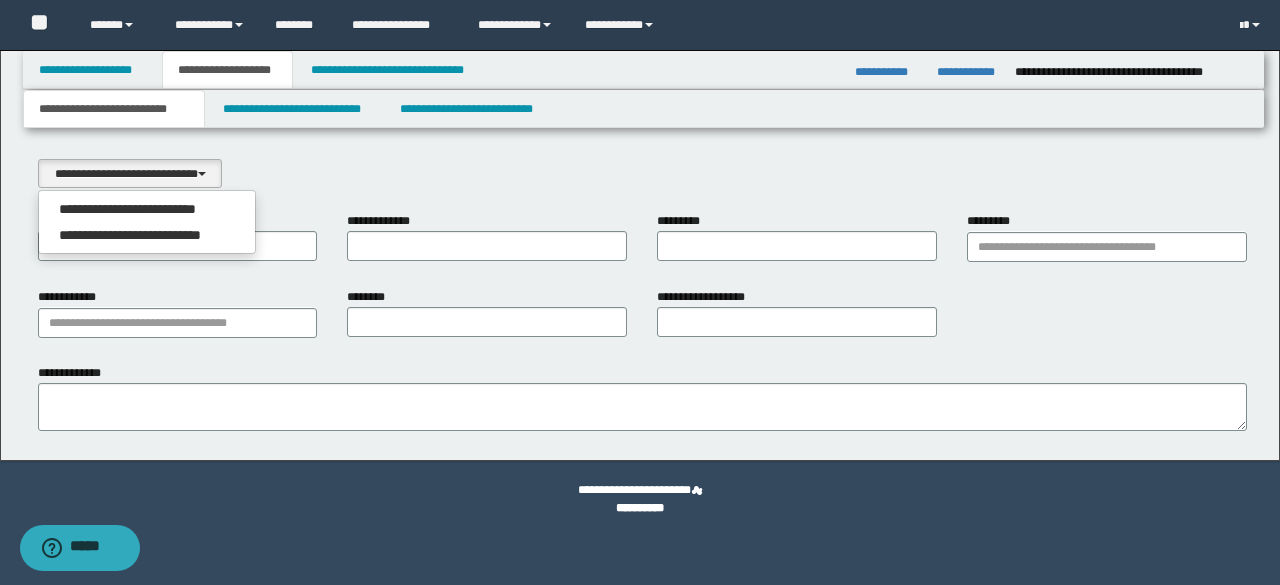 click on "**********" at bounding box center [640, 255] 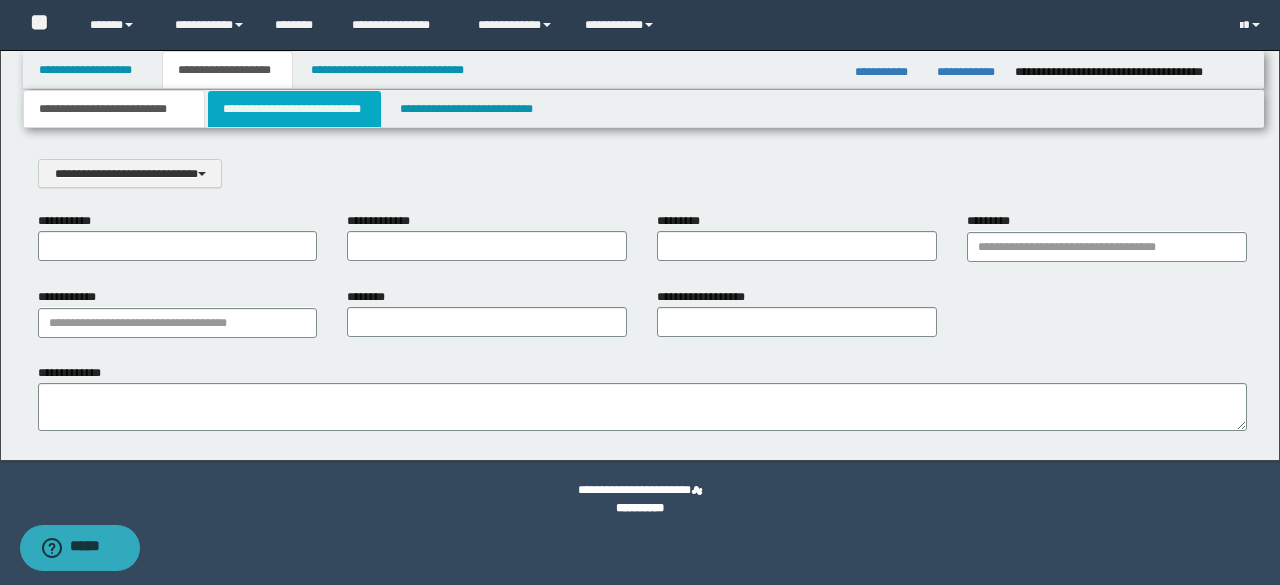 click on "**********" at bounding box center [294, 109] 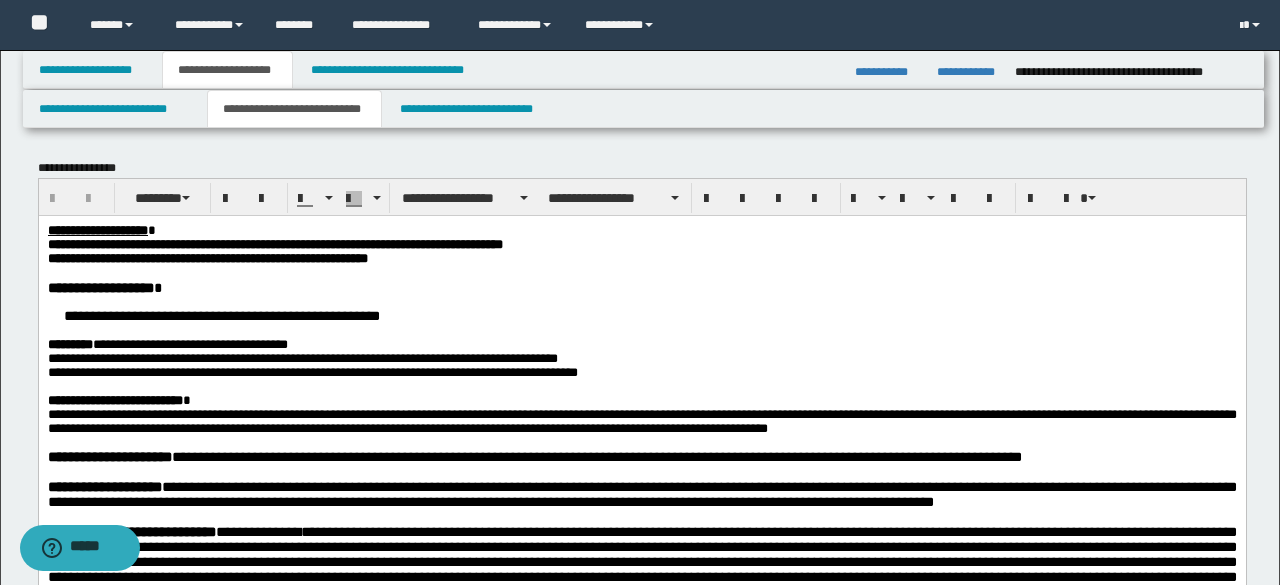 scroll, scrollTop: 0, scrollLeft: 0, axis: both 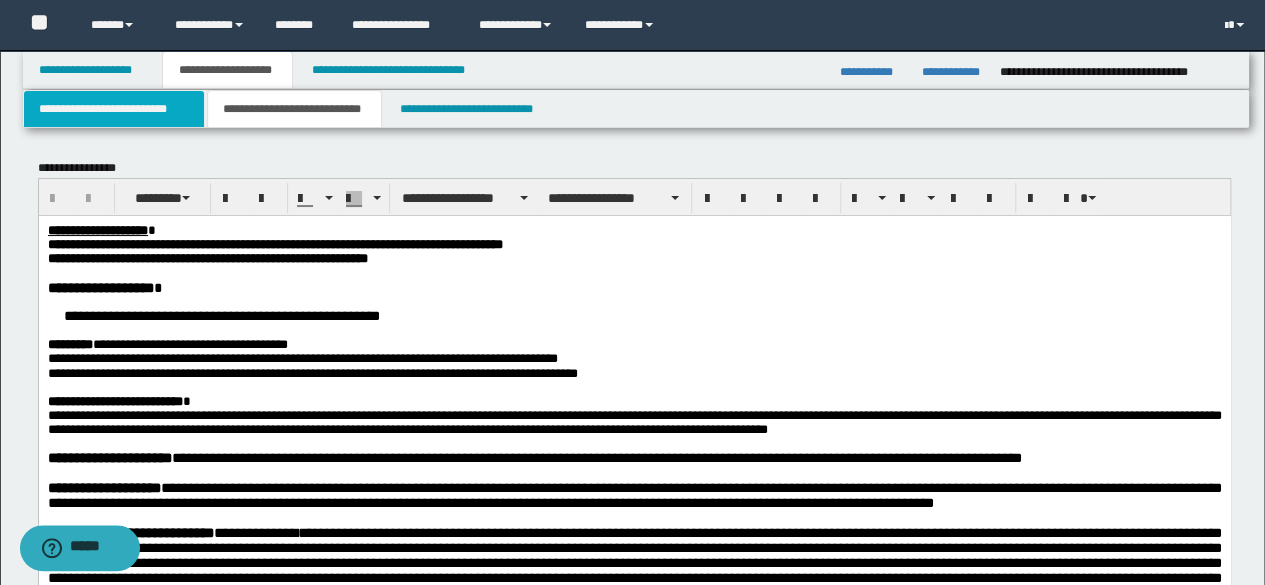 click on "**********" at bounding box center [114, 109] 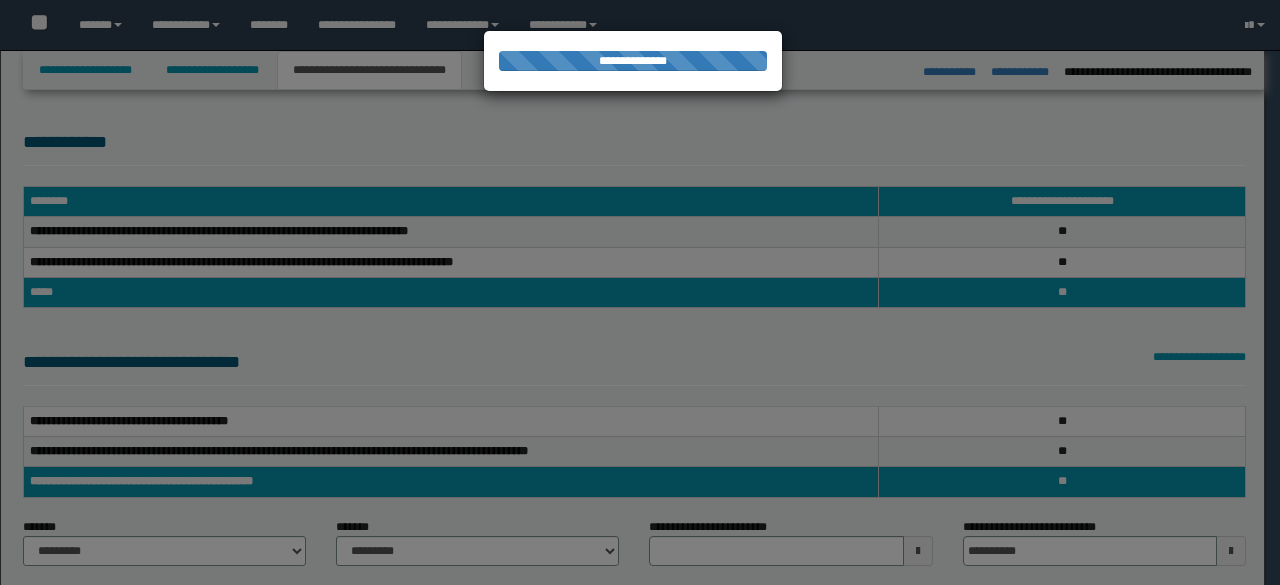 select on "*" 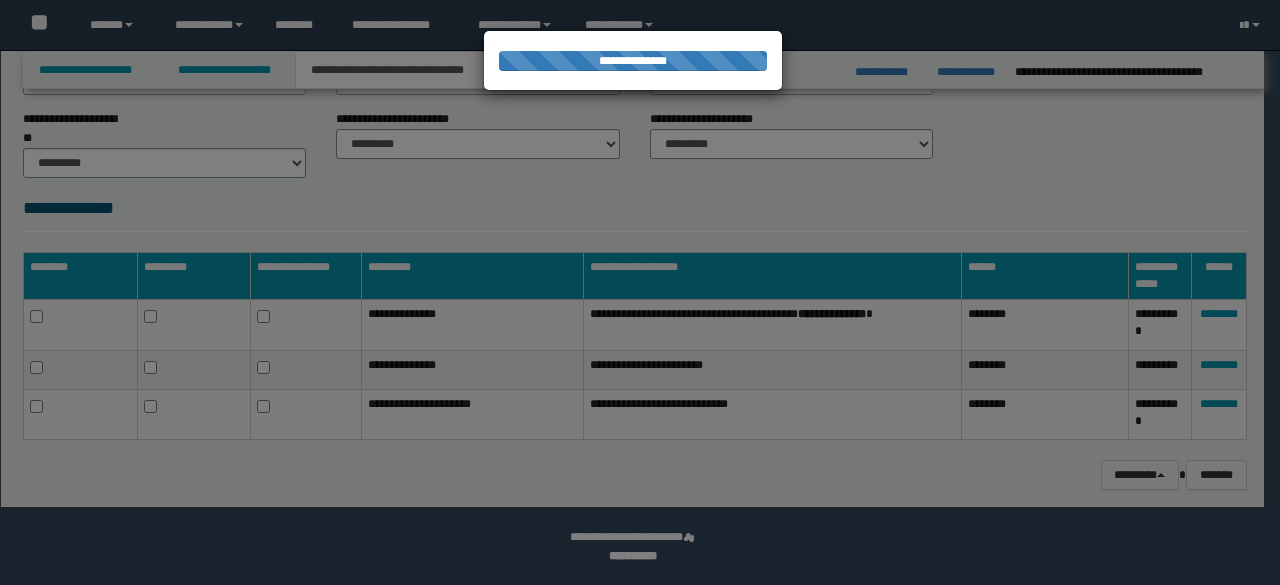scroll, scrollTop: 0, scrollLeft: 0, axis: both 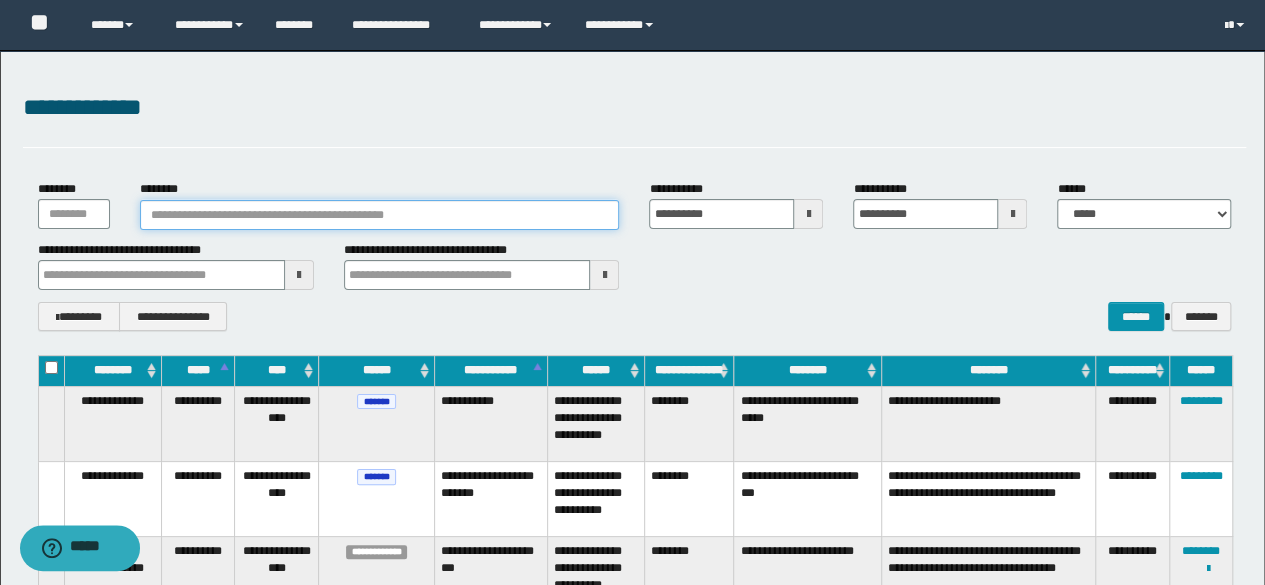 click on "********" at bounding box center [380, 215] 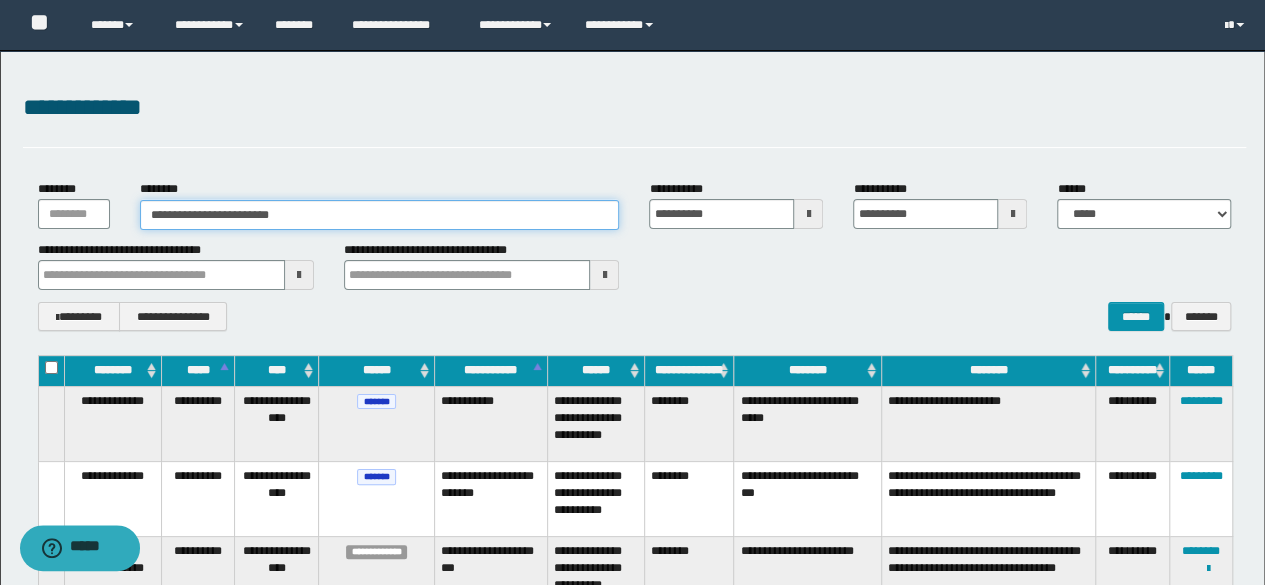 click on "**********" at bounding box center (380, 215) 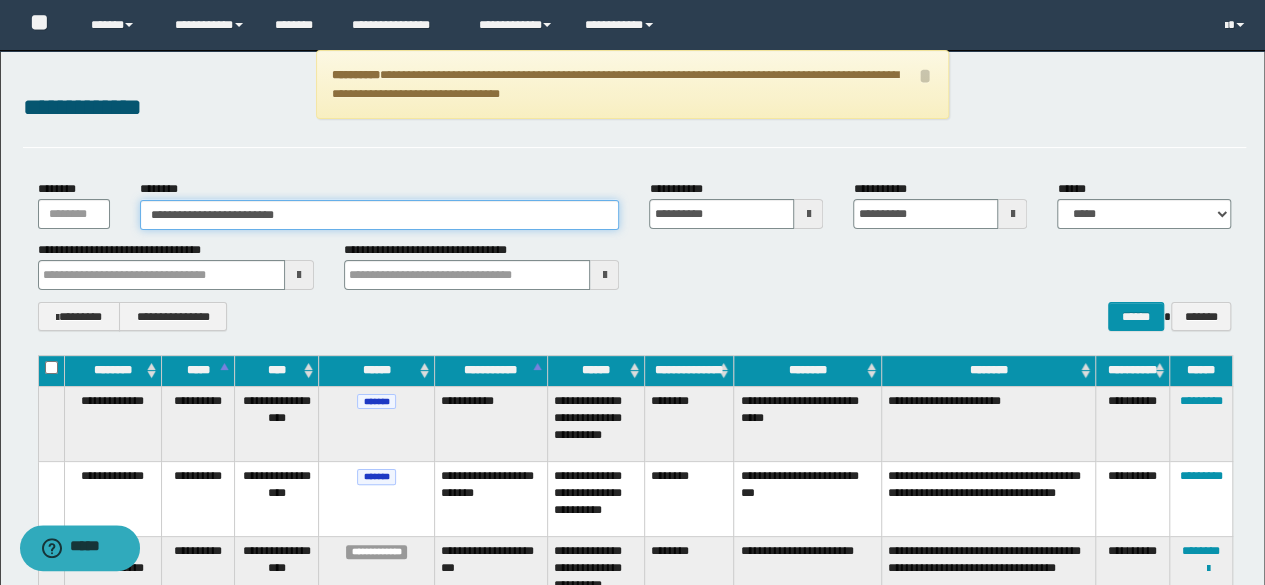 paste 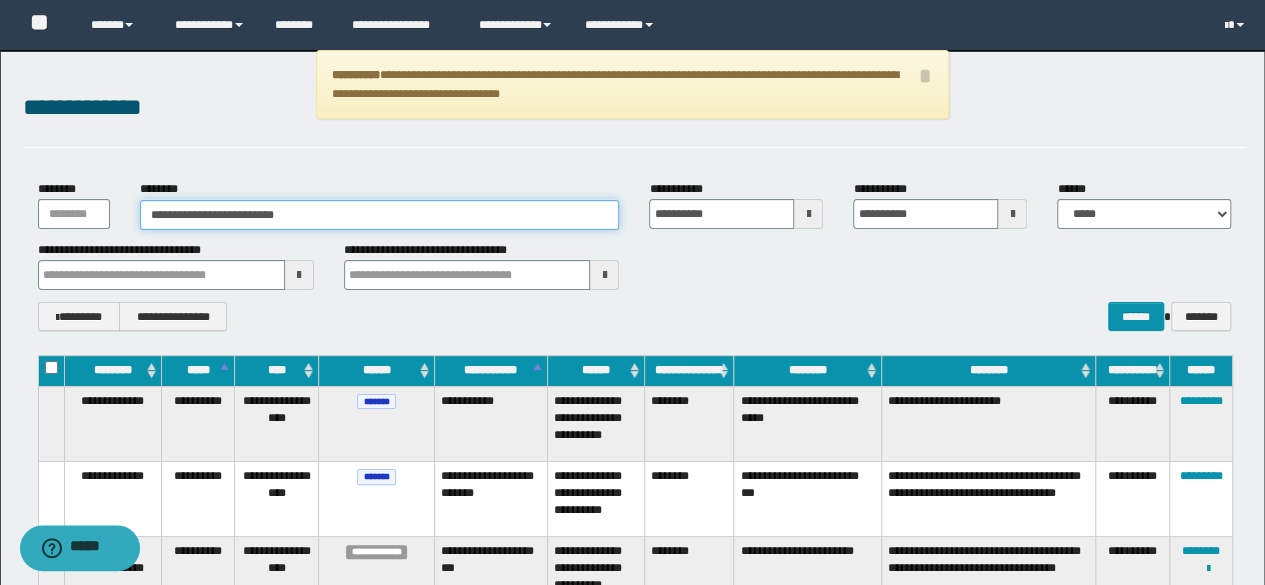 type on "**********" 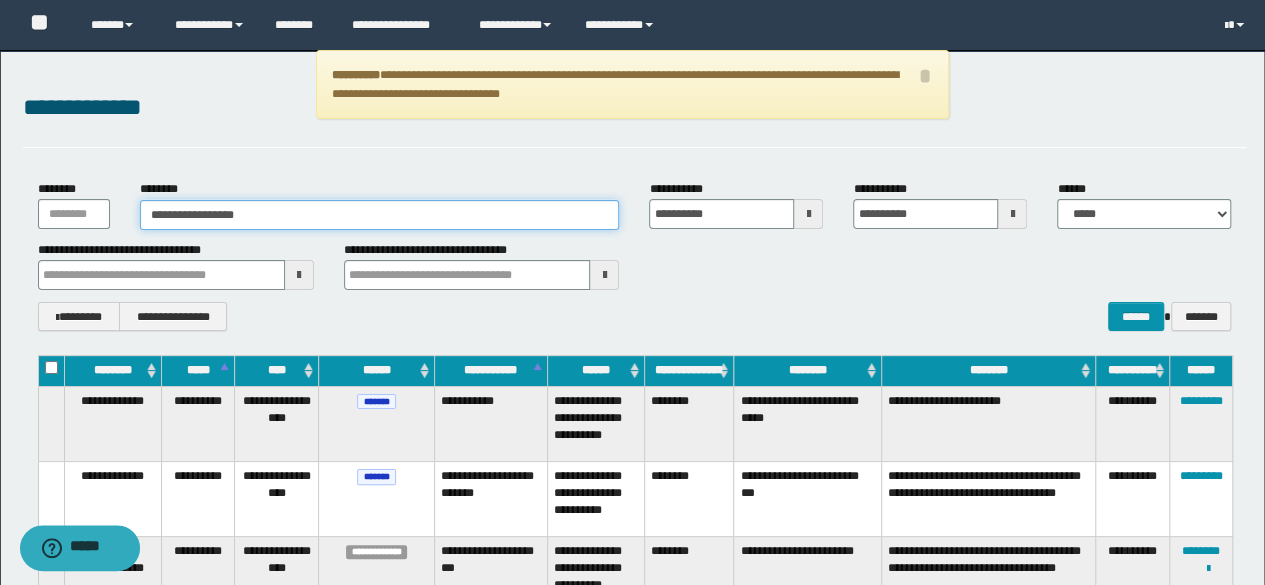 drag, startPoint x: 374, startPoint y: 212, endPoint x: 0, endPoint y: 177, distance: 375.63412 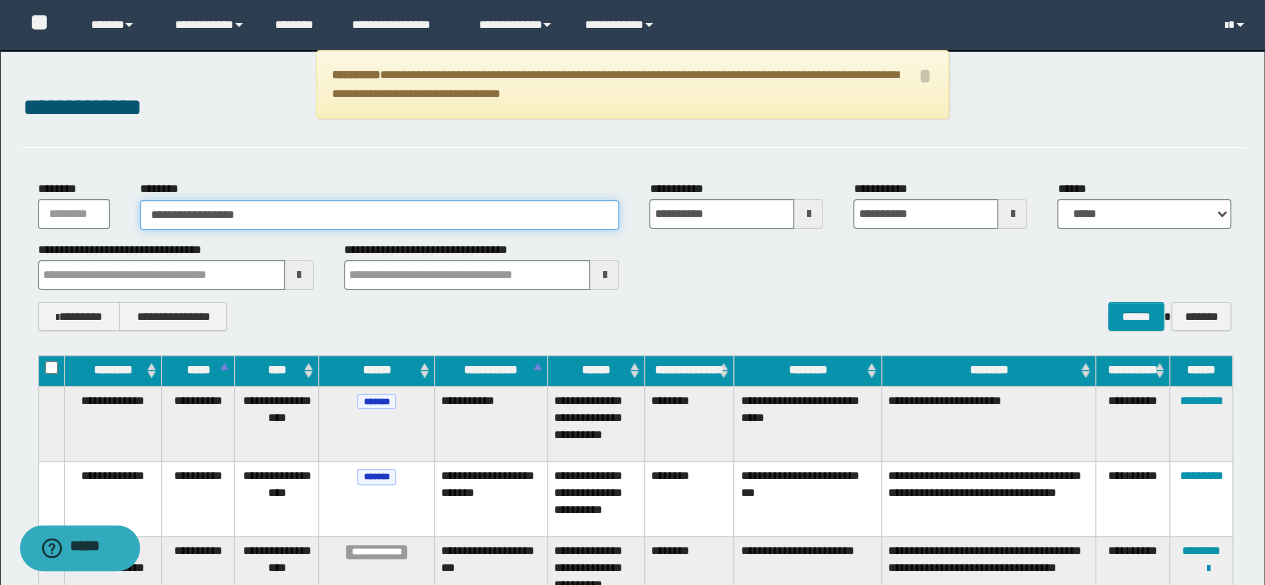 click on "**********" at bounding box center (632, 1858) 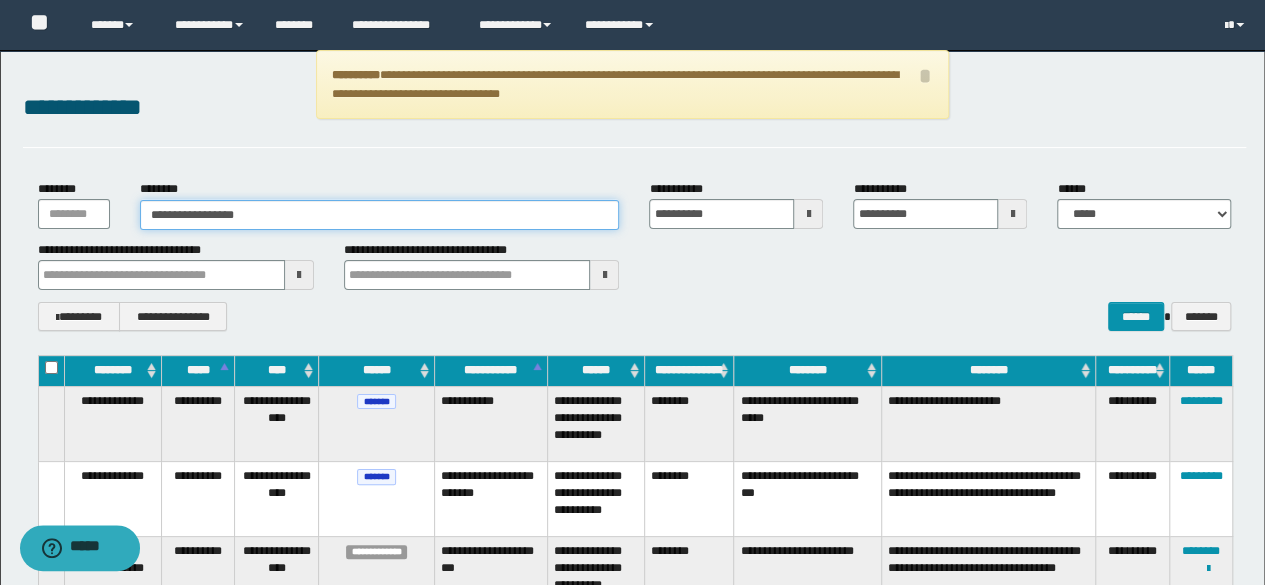 type on "**********" 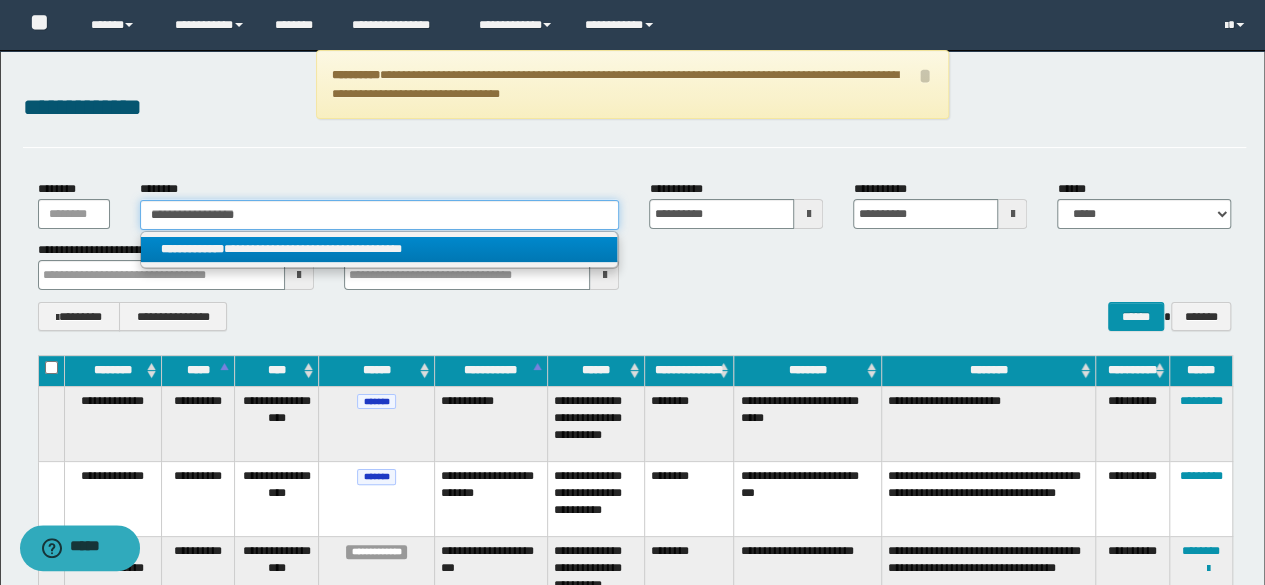 type on "**********" 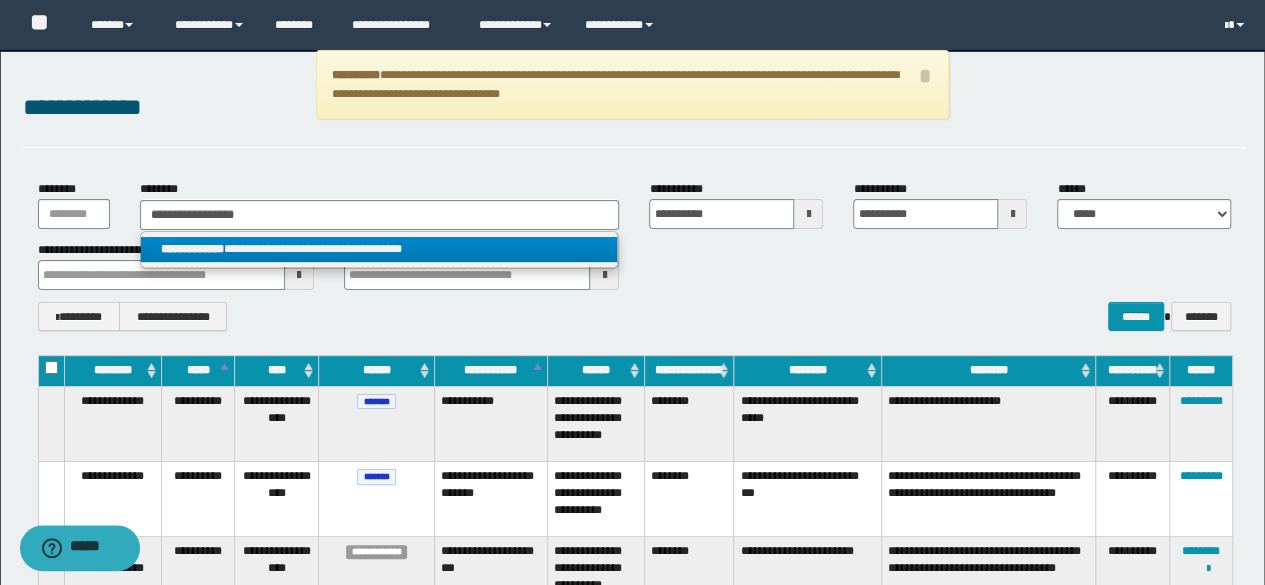click on "**********" at bounding box center [379, 249] 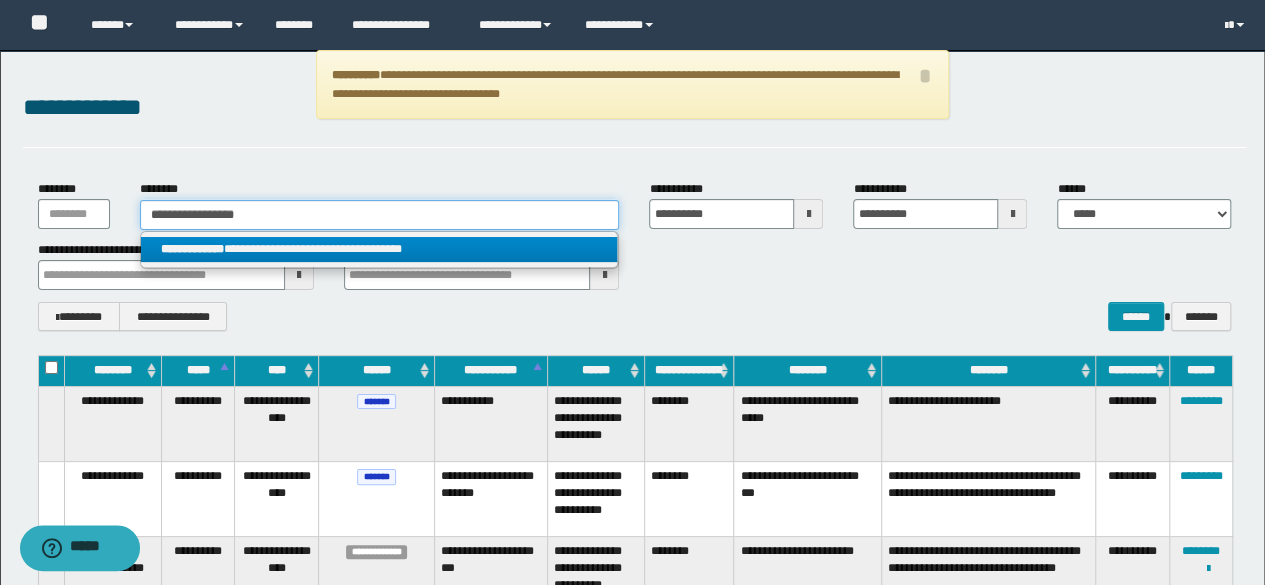 type 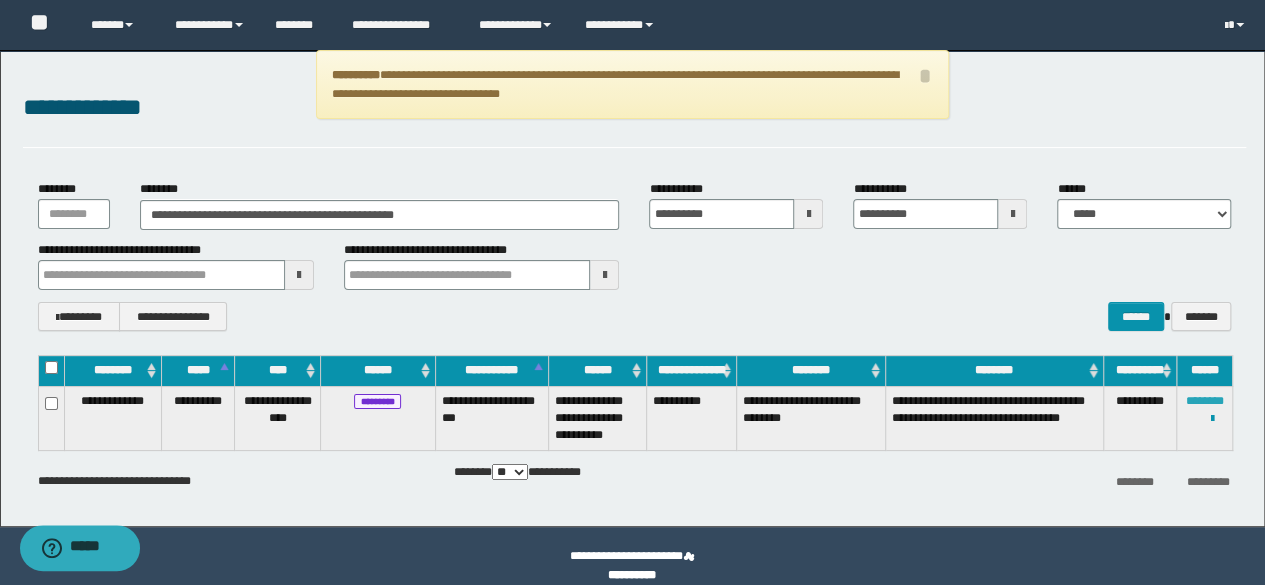click on "********" at bounding box center [1205, 401] 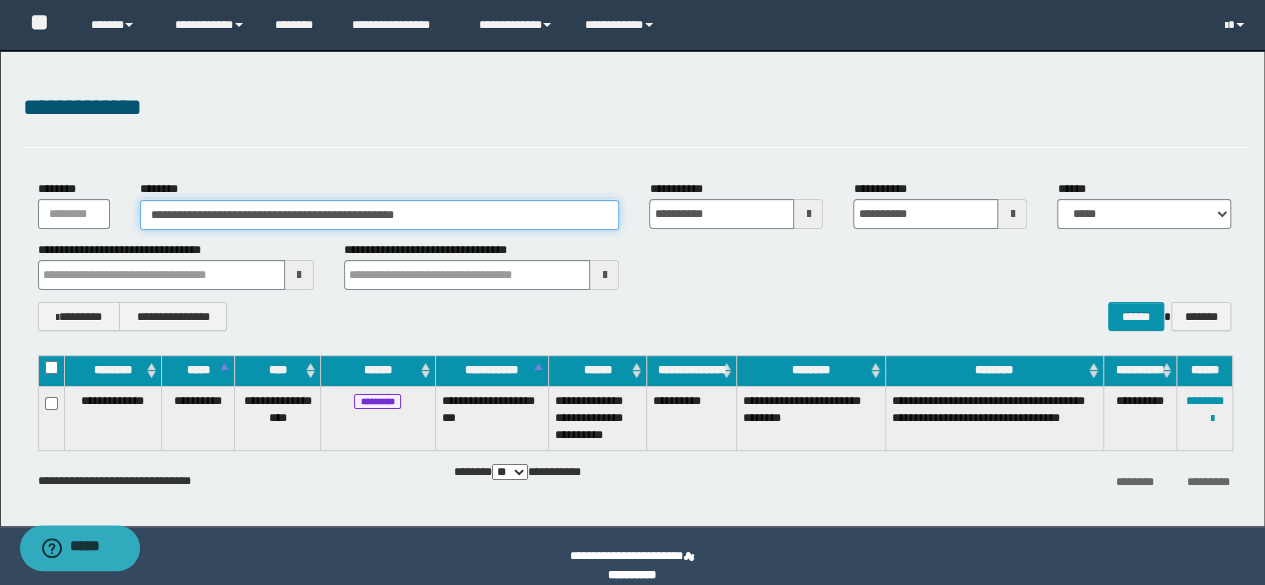 drag, startPoint x: 492, startPoint y: 215, endPoint x: 0, endPoint y: 205, distance: 492.10162 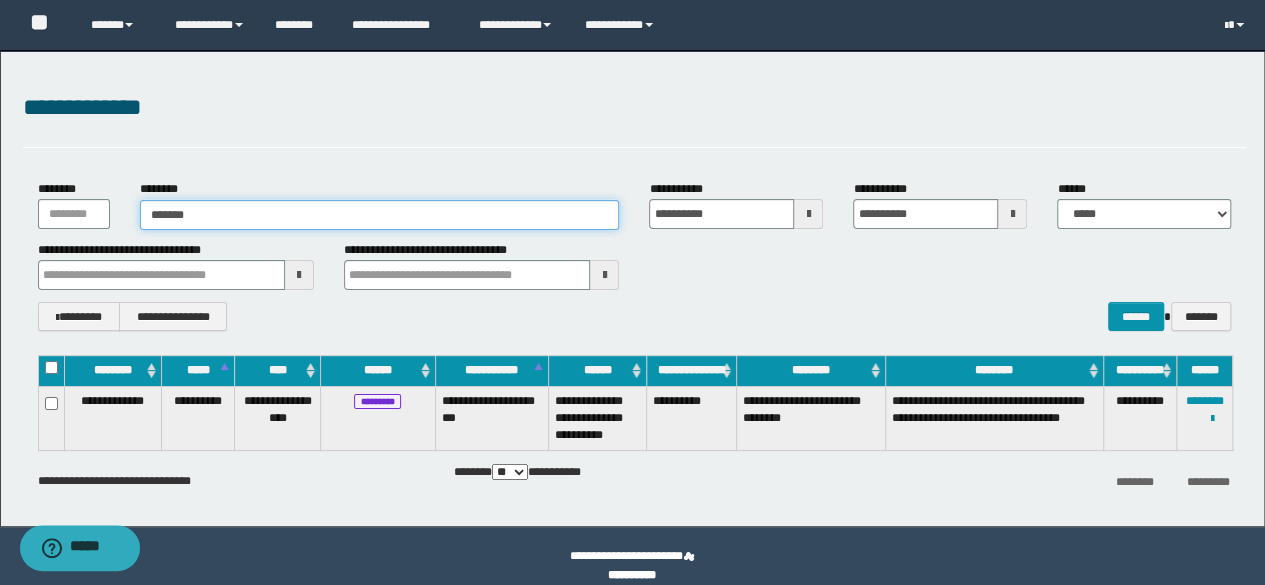 type on "********" 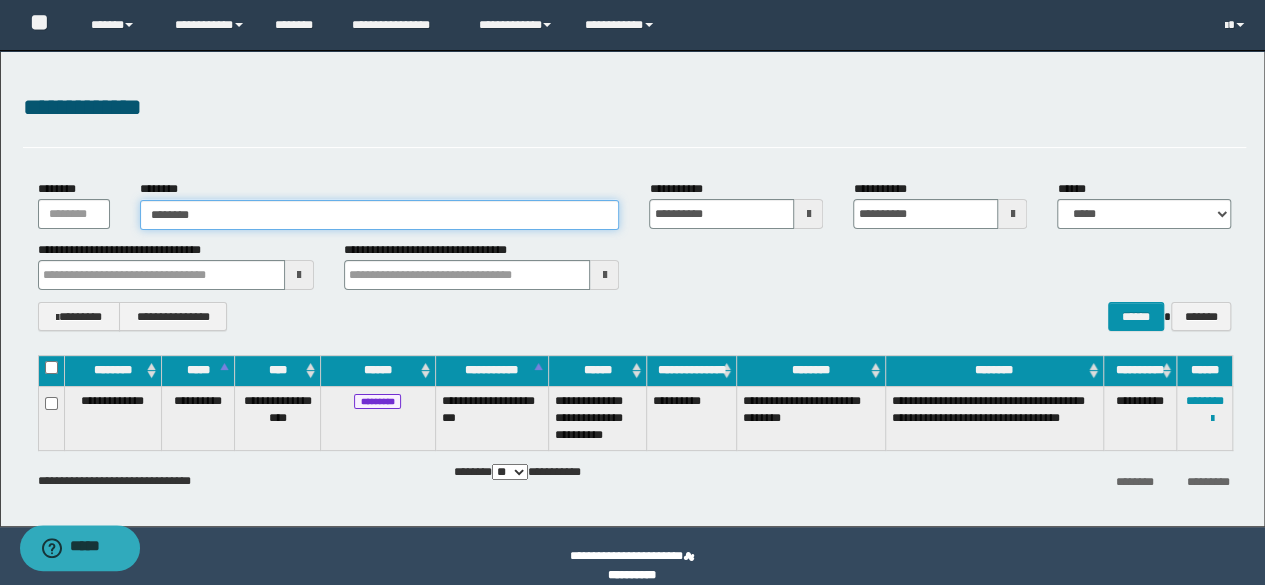 type on "********" 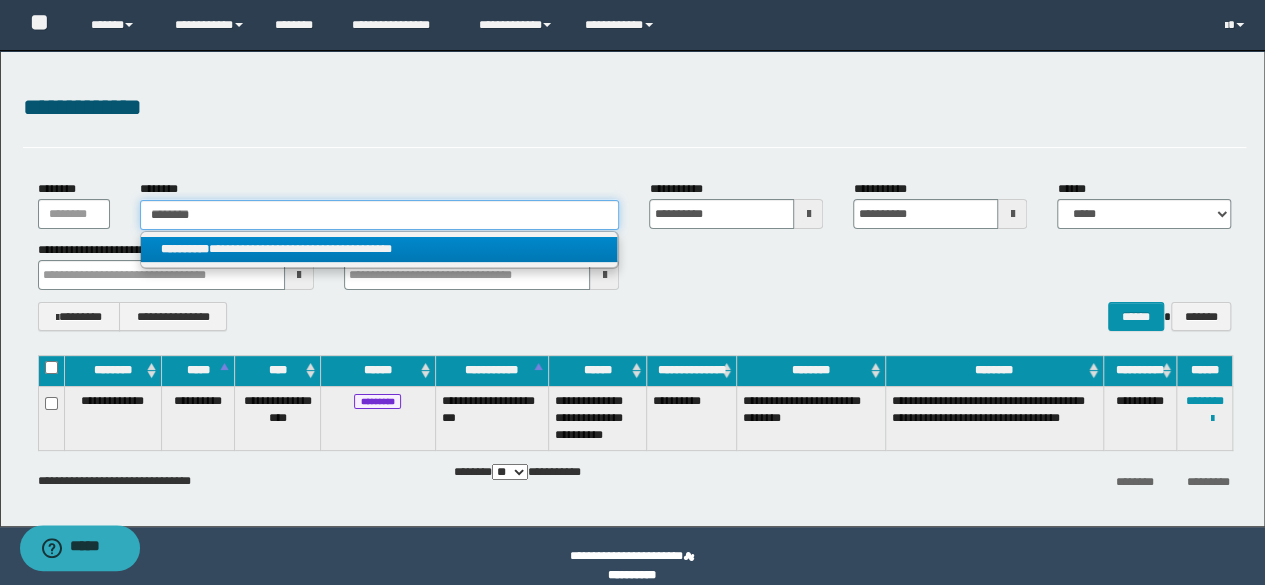 type on "********" 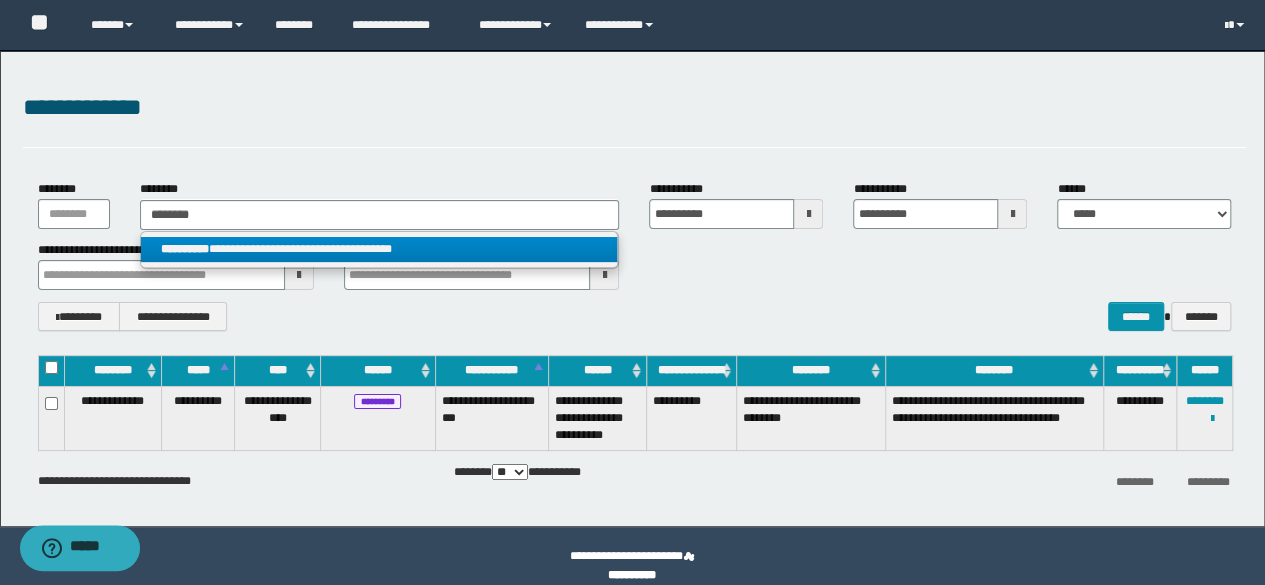 click on "**********" at bounding box center (379, 249) 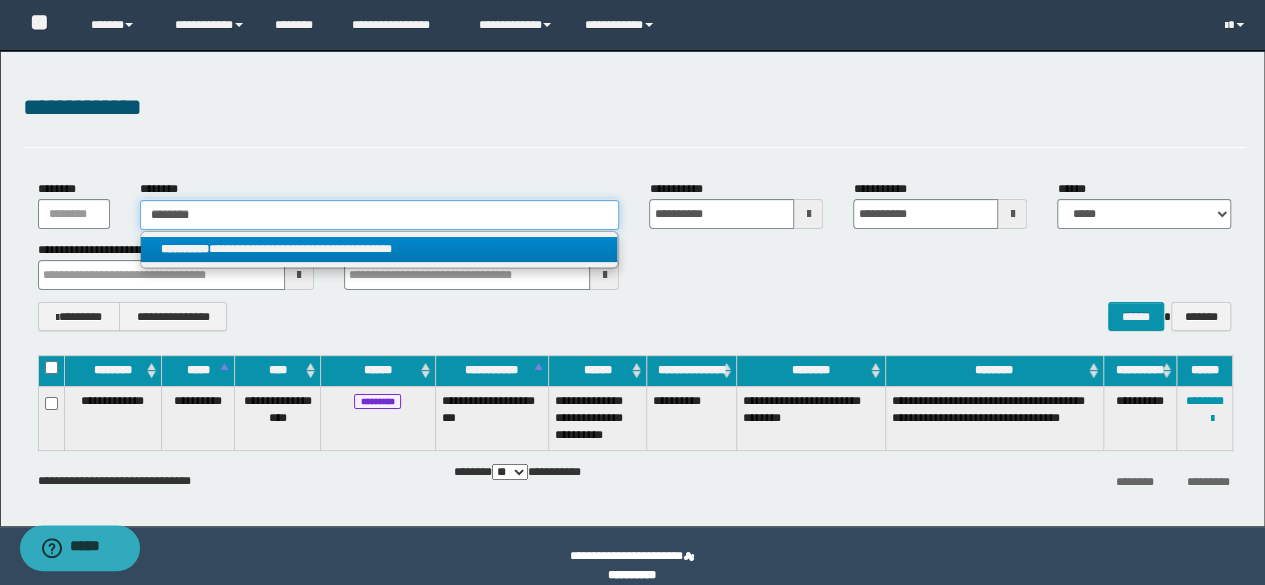 type 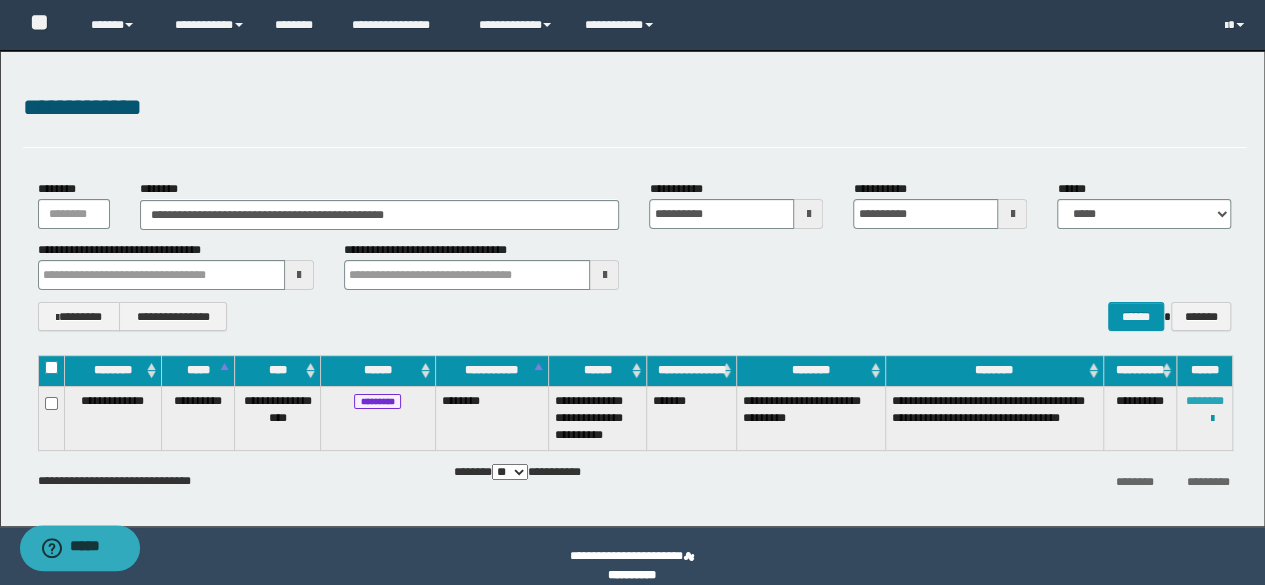 click on "********" at bounding box center [1205, 401] 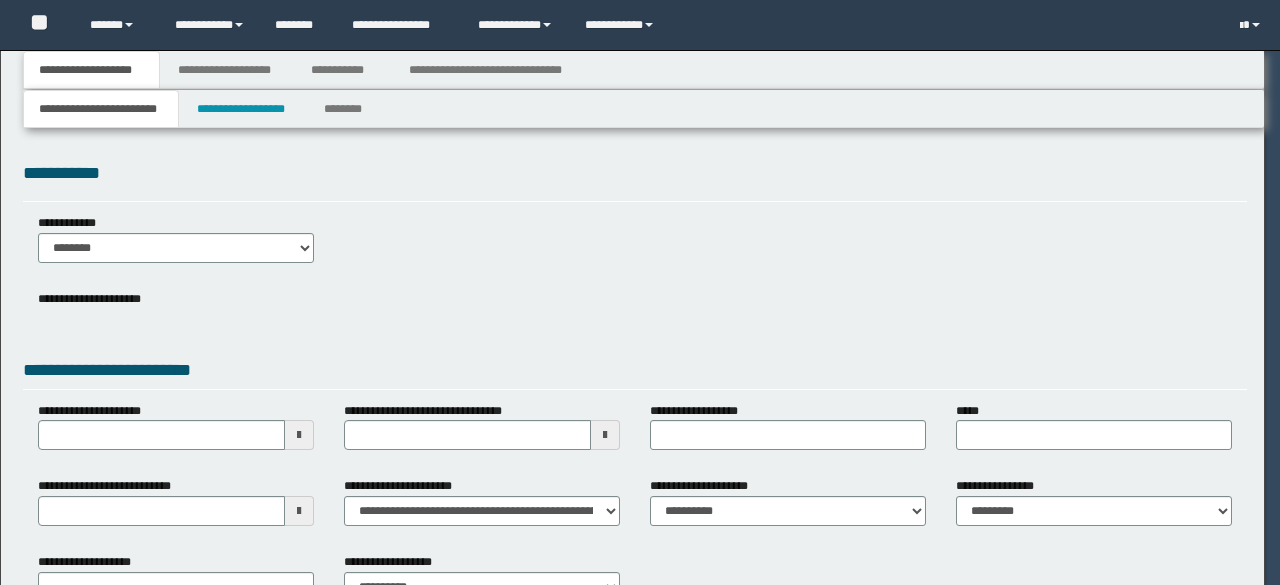 scroll, scrollTop: 0, scrollLeft: 0, axis: both 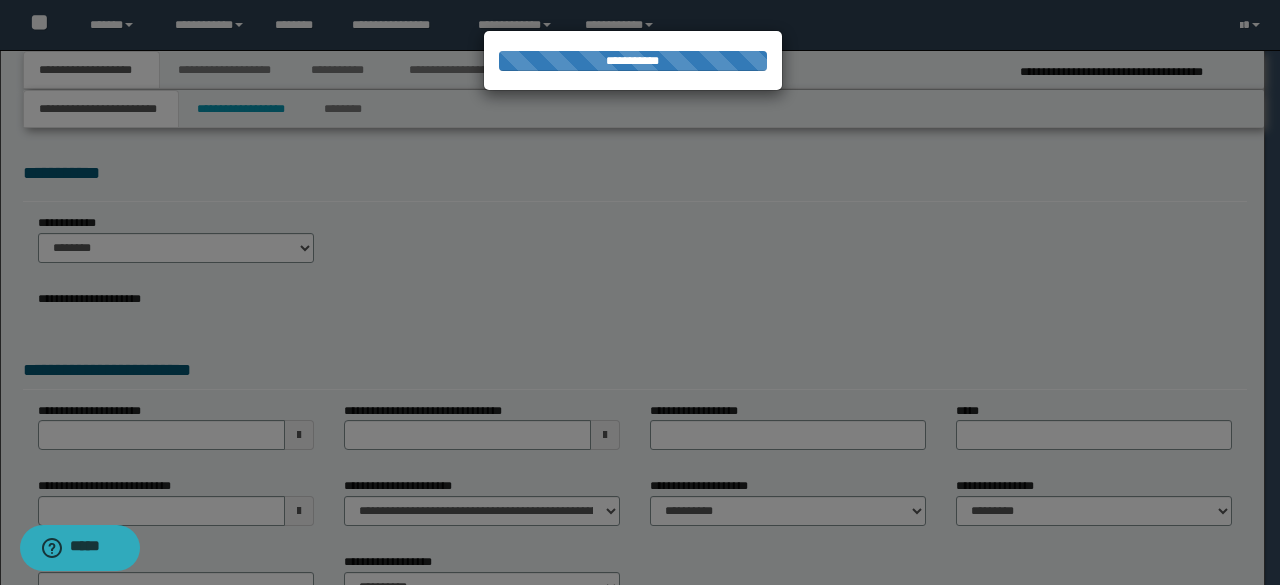 select on "*" 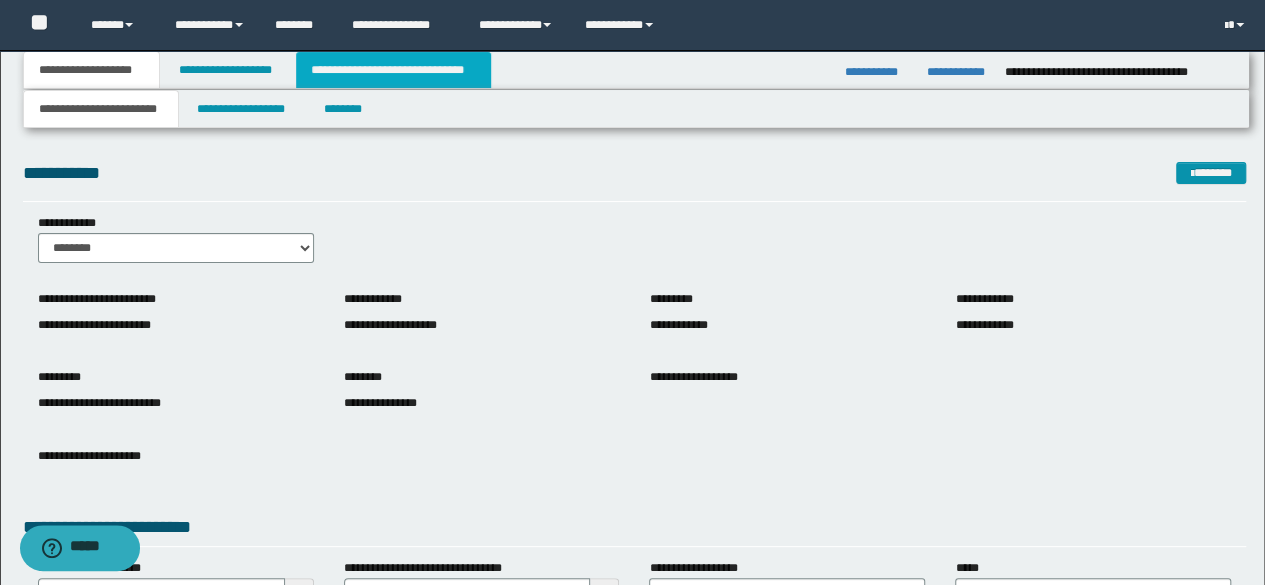 click on "**********" at bounding box center [393, 70] 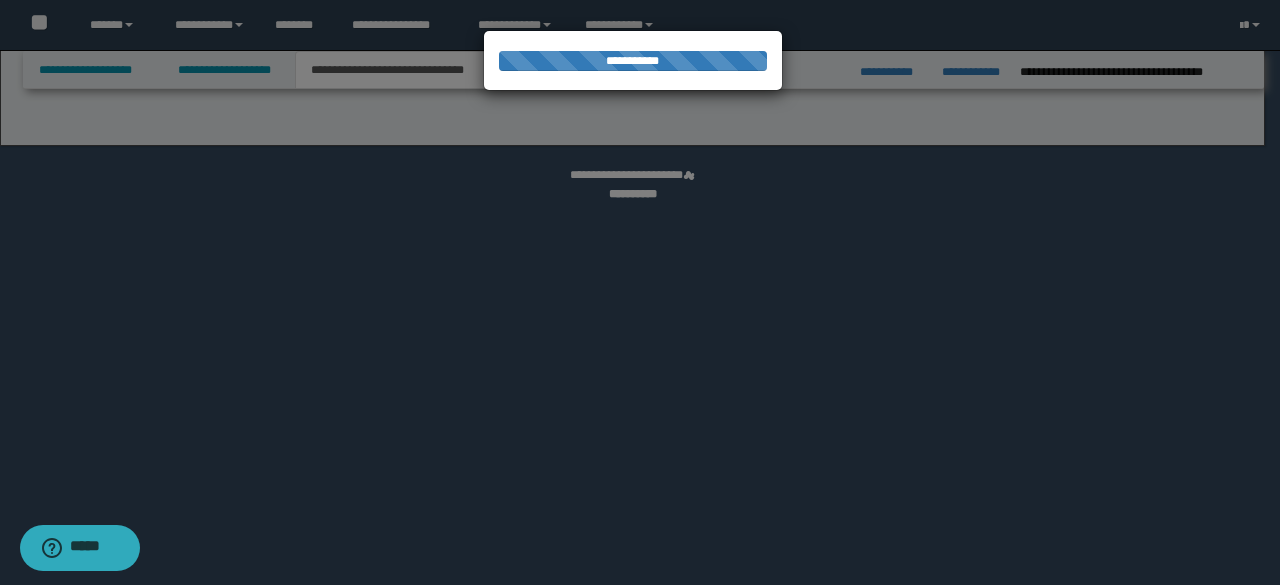 select on "*" 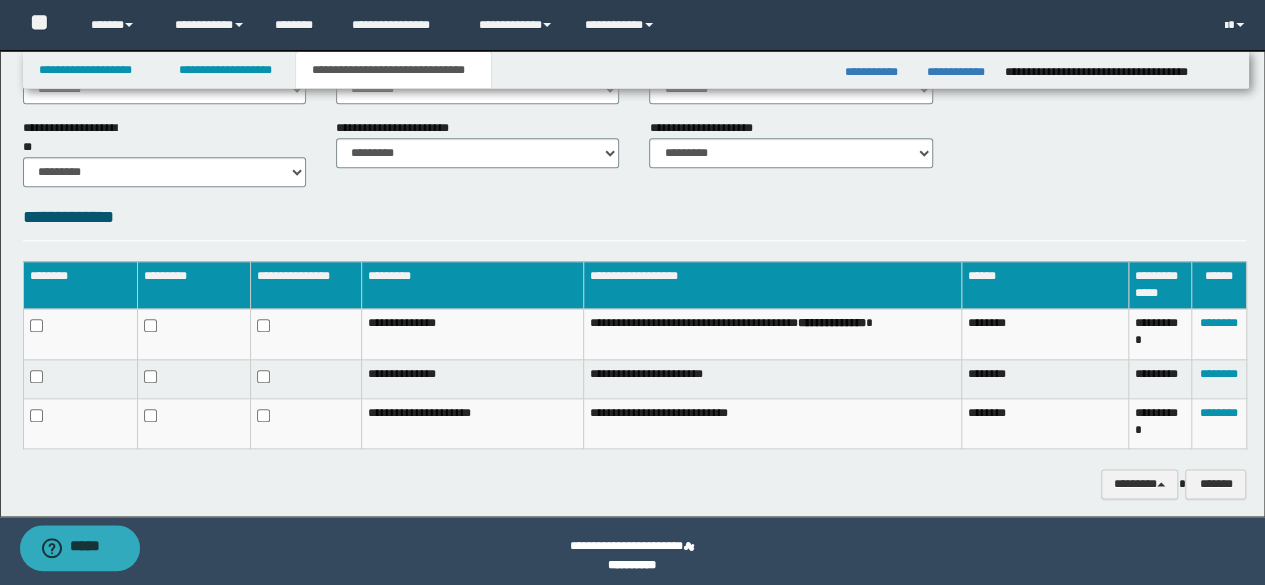 scroll, scrollTop: 972, scrollLeft: 0, axis: vertical 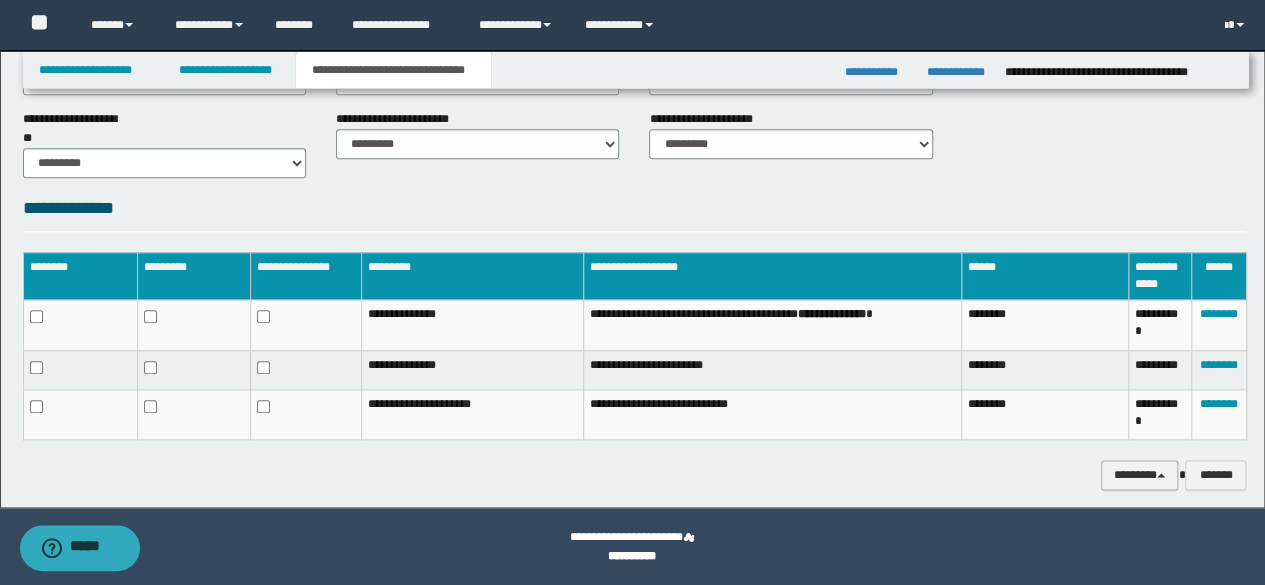 click on "********" at bounding box center (1140, 474) 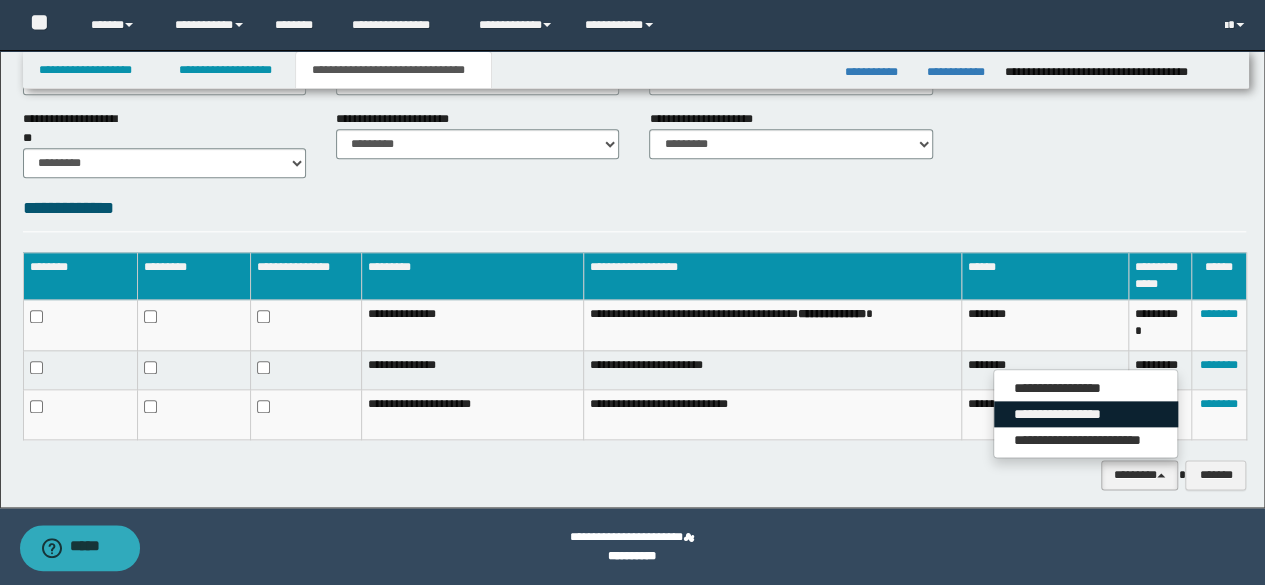 click on "**********" at bounding box center [1086, 414] 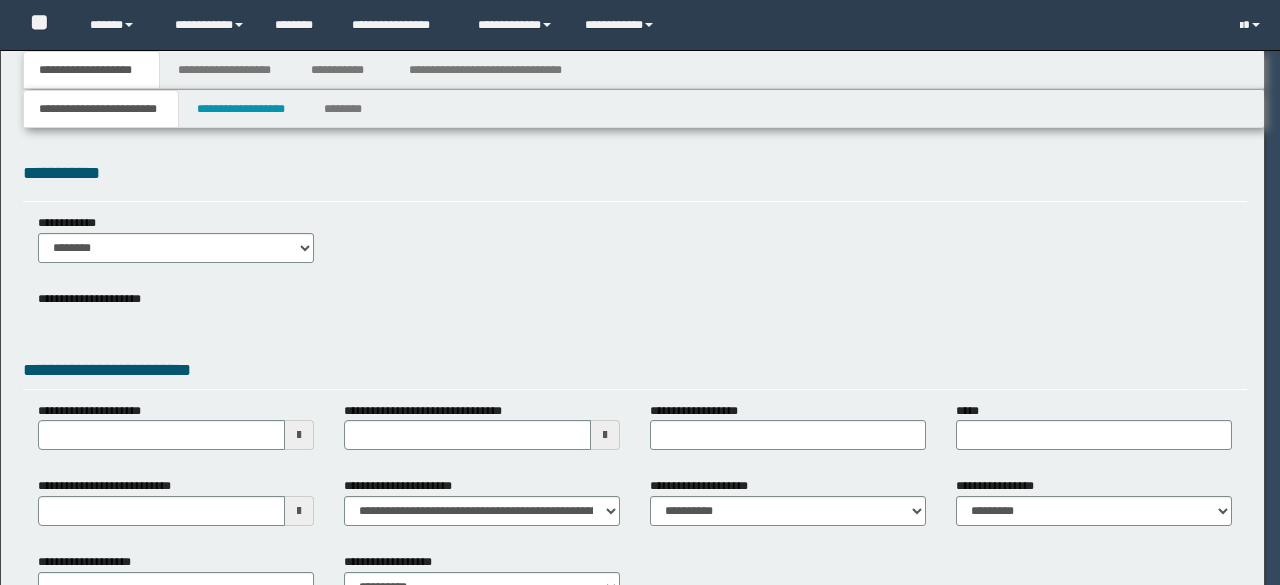 scroll, scrollTop: 0, scrollLeft: 0, axis: both 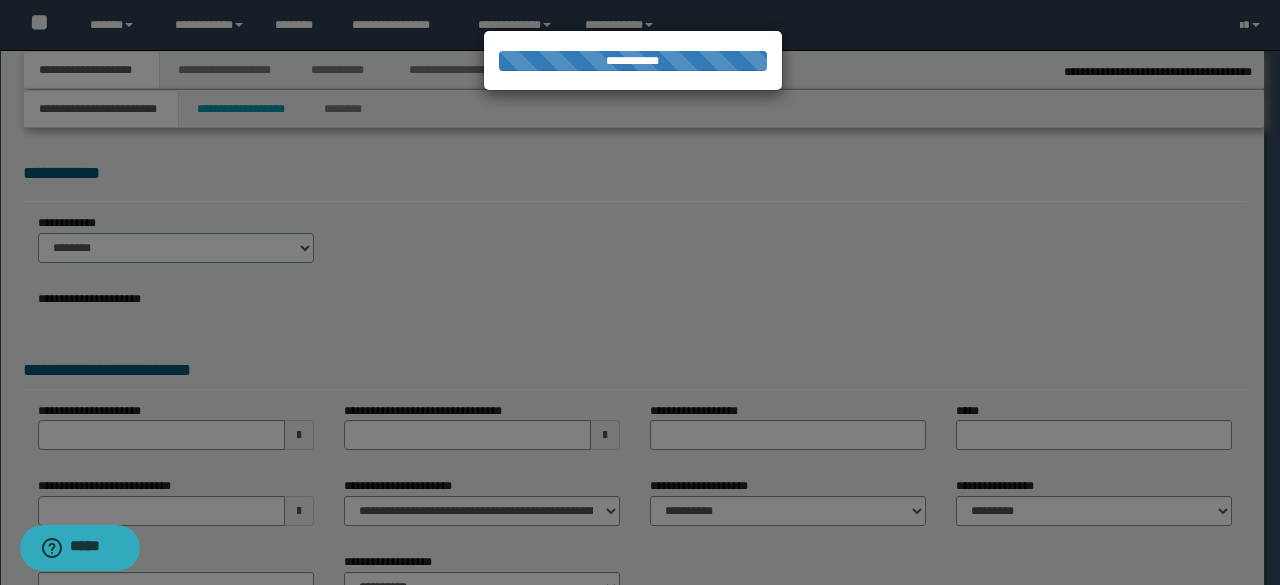 select on "*" 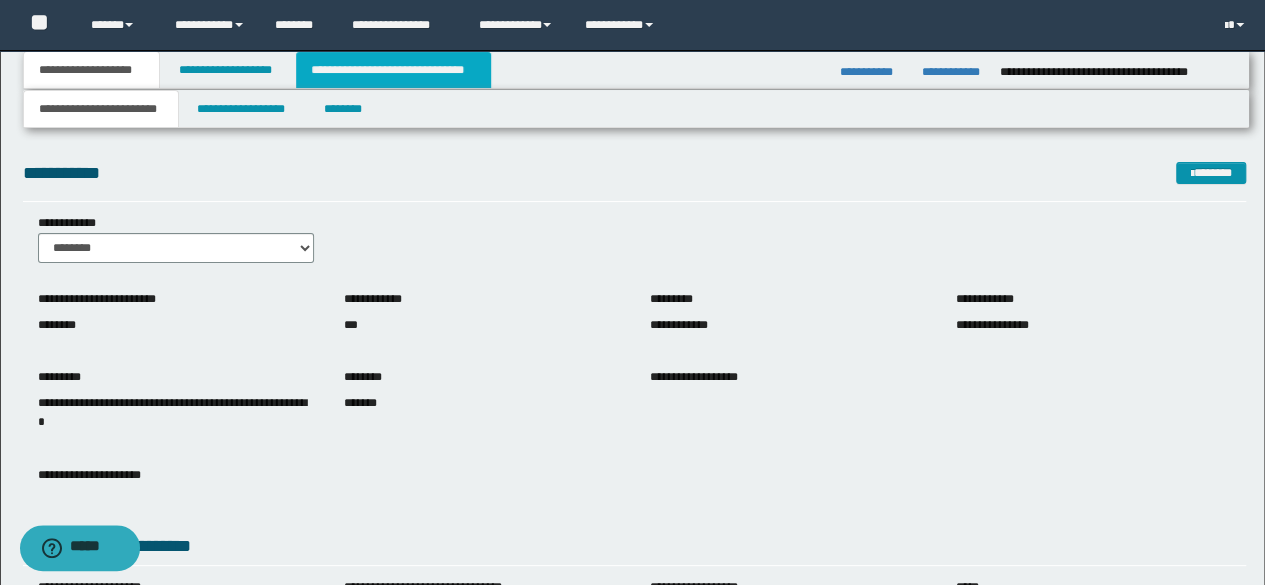 click on "**********" at bounding box center (393, 70) 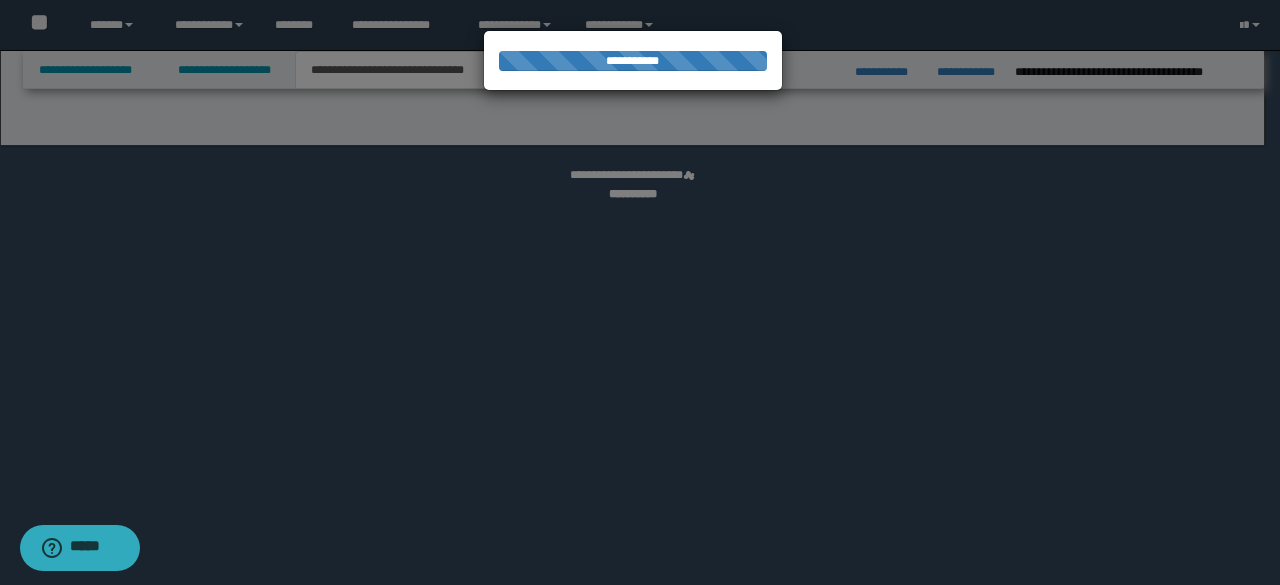 select on "*" 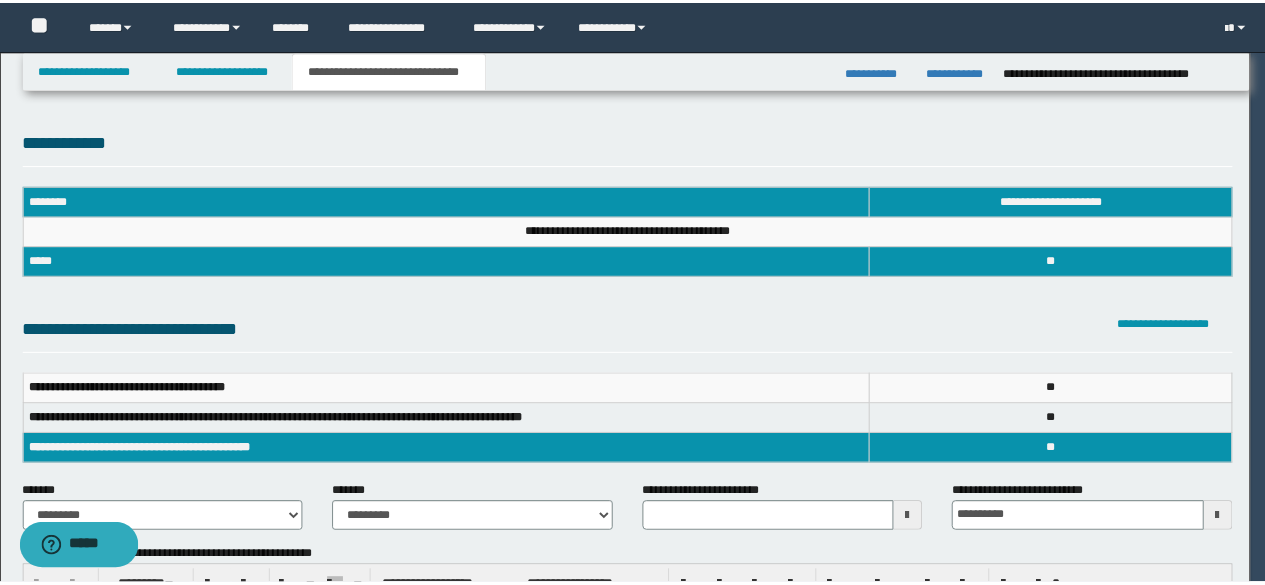 scroll, scrollTop: 0, scrollLeft: 0, axis: both 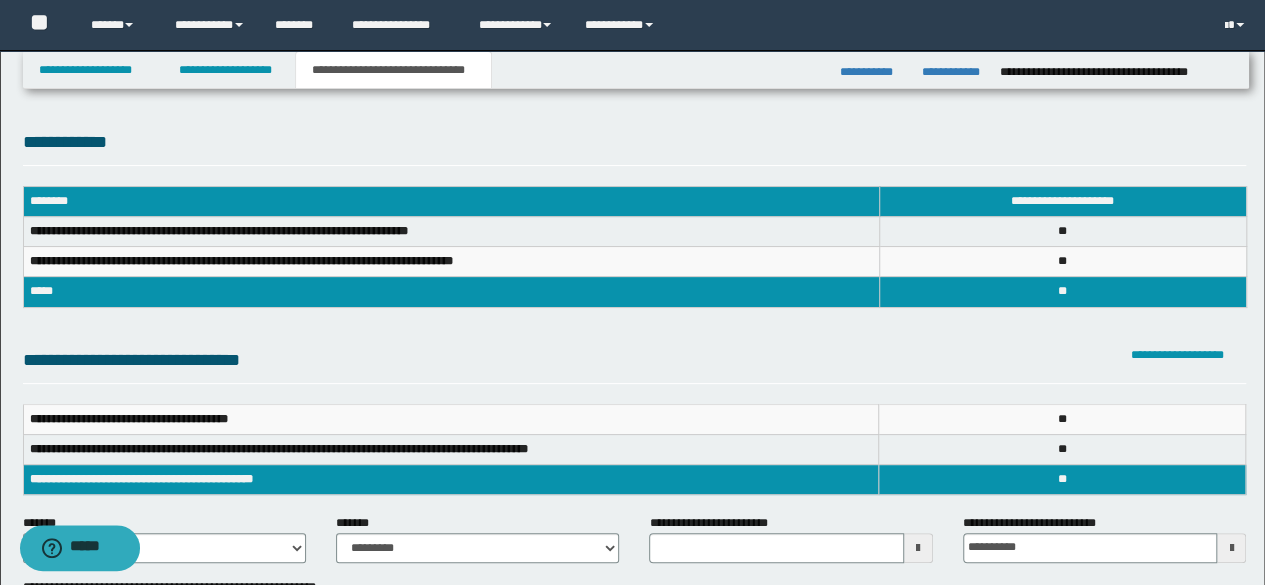 type 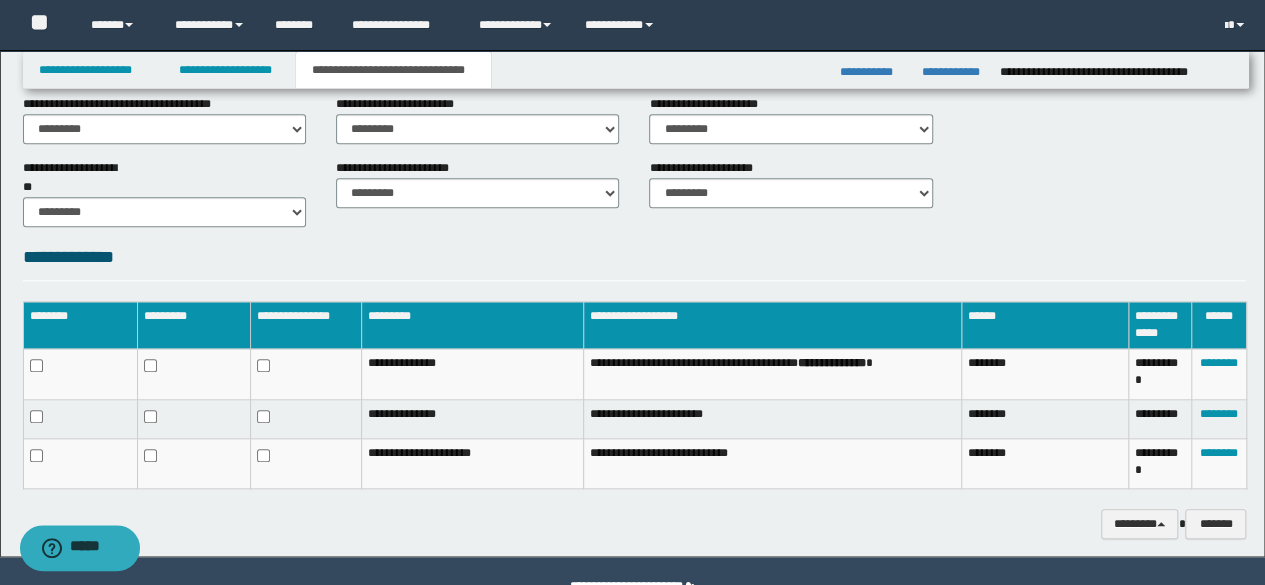 scroll, scrollTop: 908, scrollLeft: 0, axis: vertical 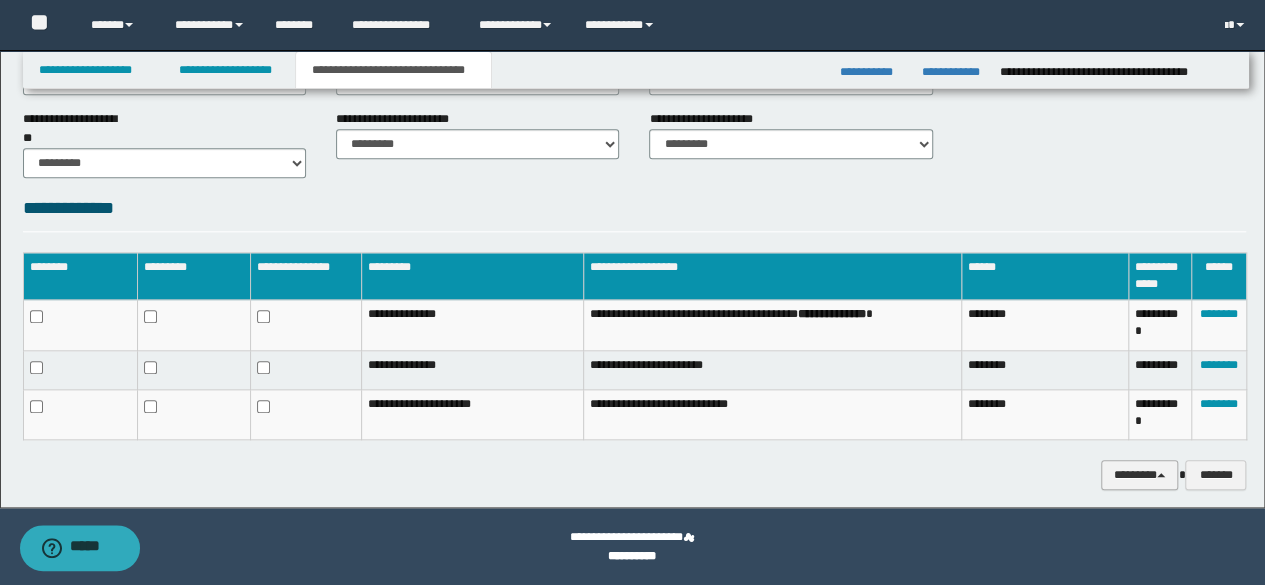 click on "********" at bounding box center (1140, 474) 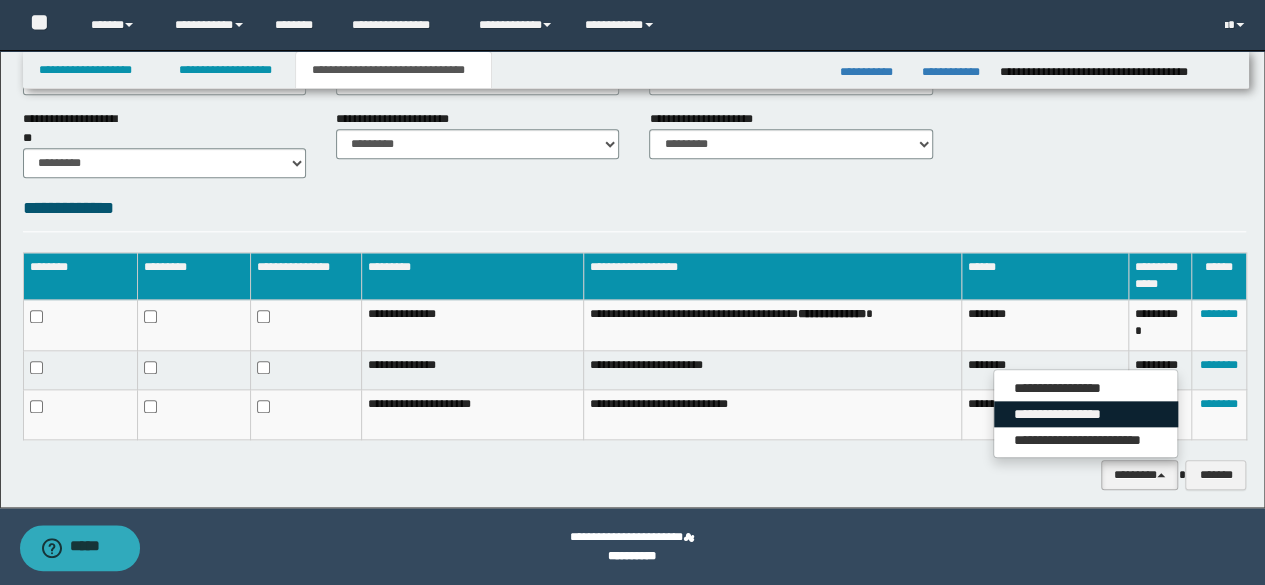 click on "**********" at bounding box center (1086, 414) 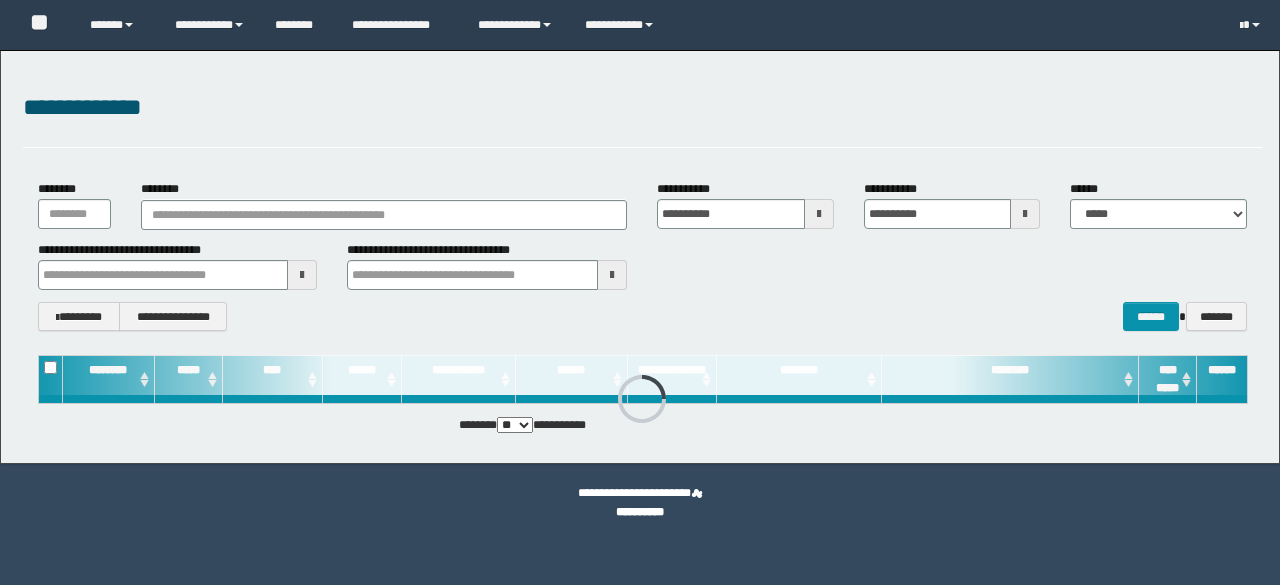 scroll, scrollTop: 0, scrollLeft: 0, axis: both 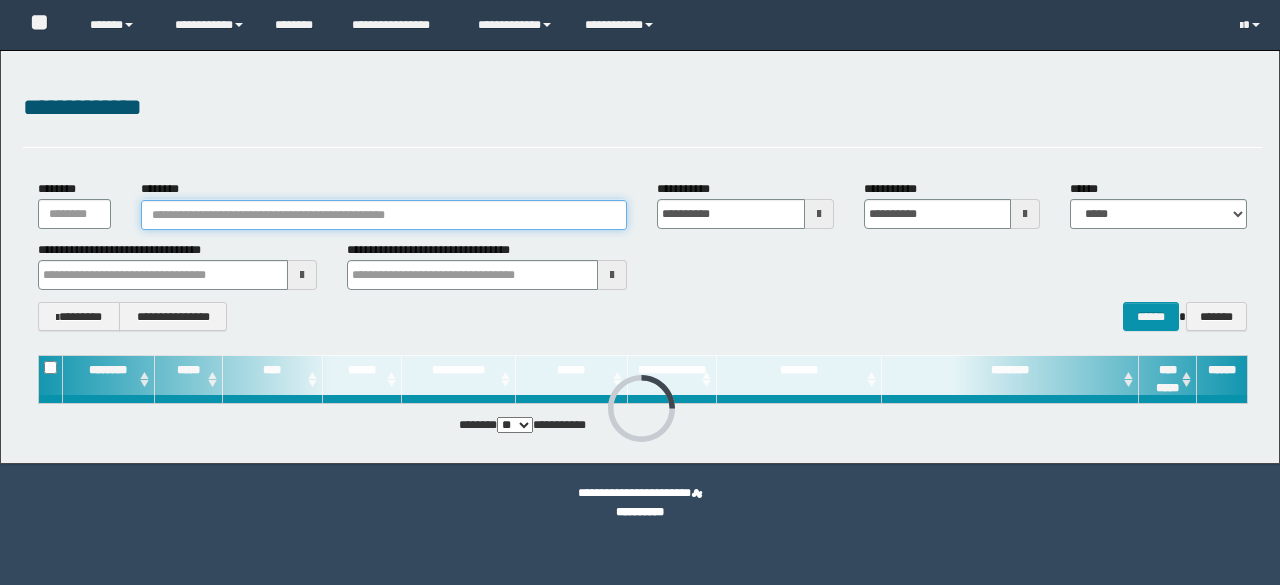 click on "********" at bounding box center (384, 215) 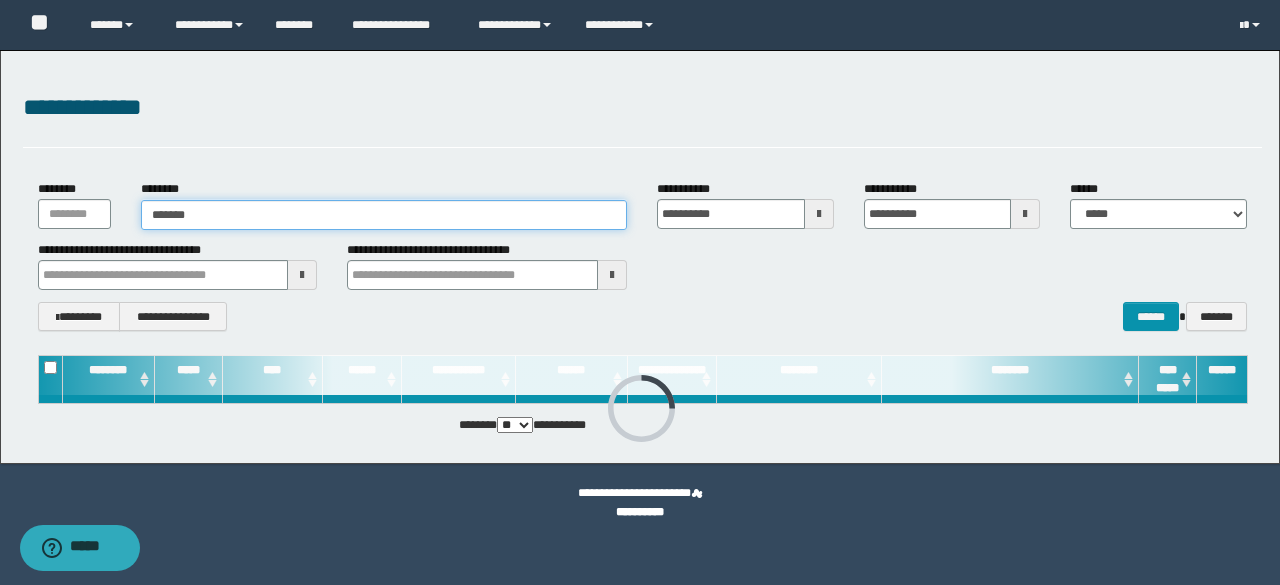 type on "********" 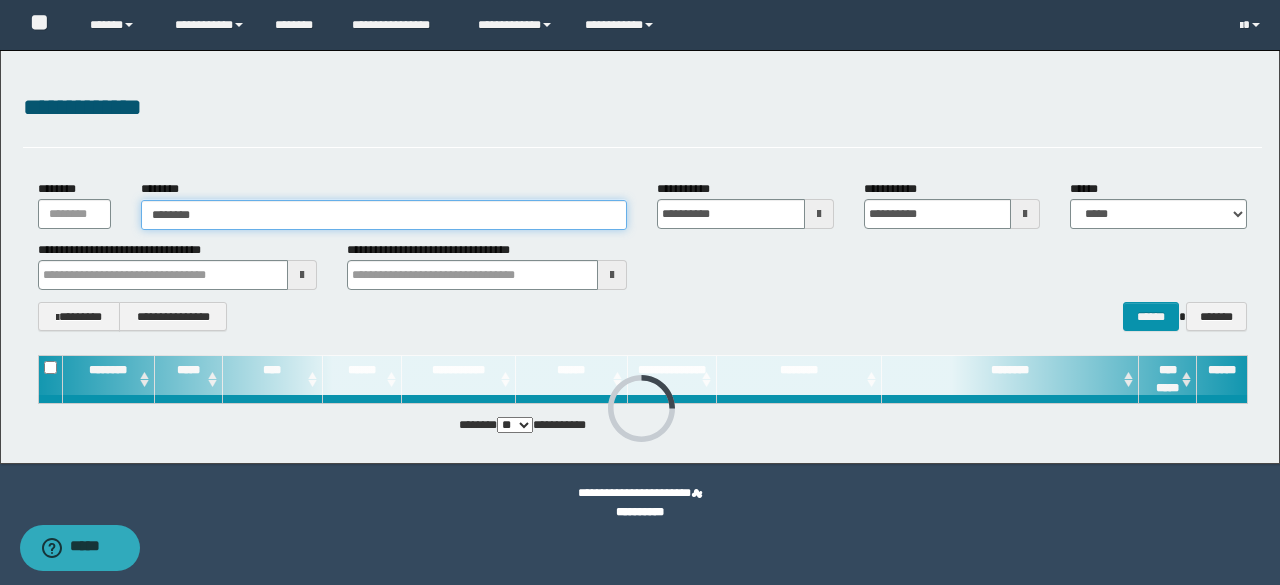 type on "********" 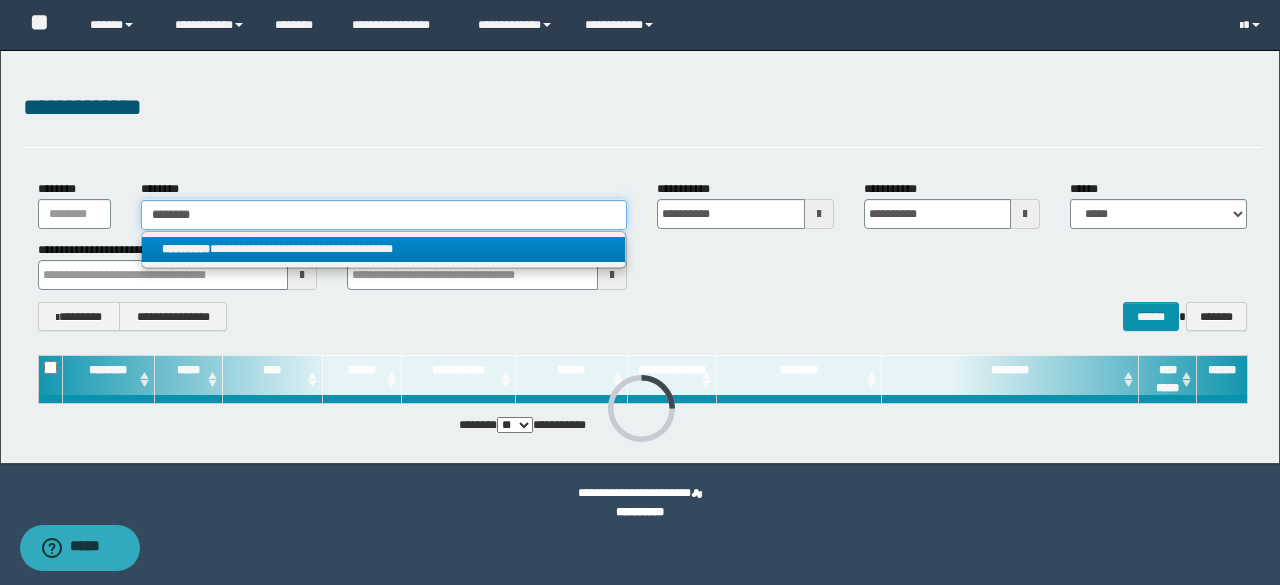 type on "********" 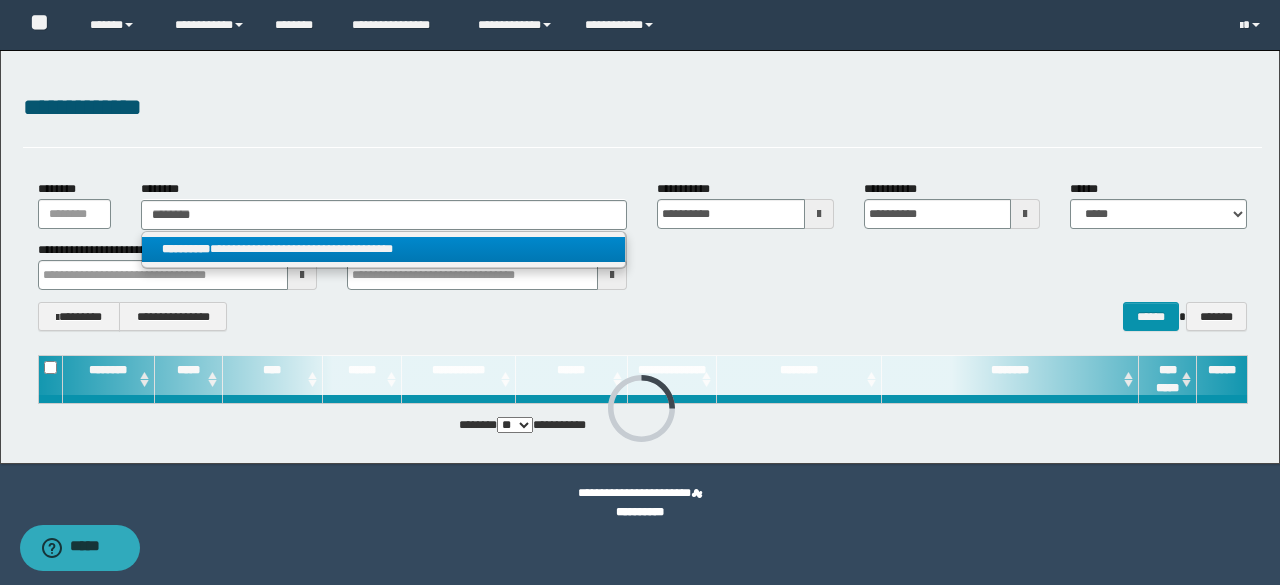 click on "**********" at bounding box center [384, 249] 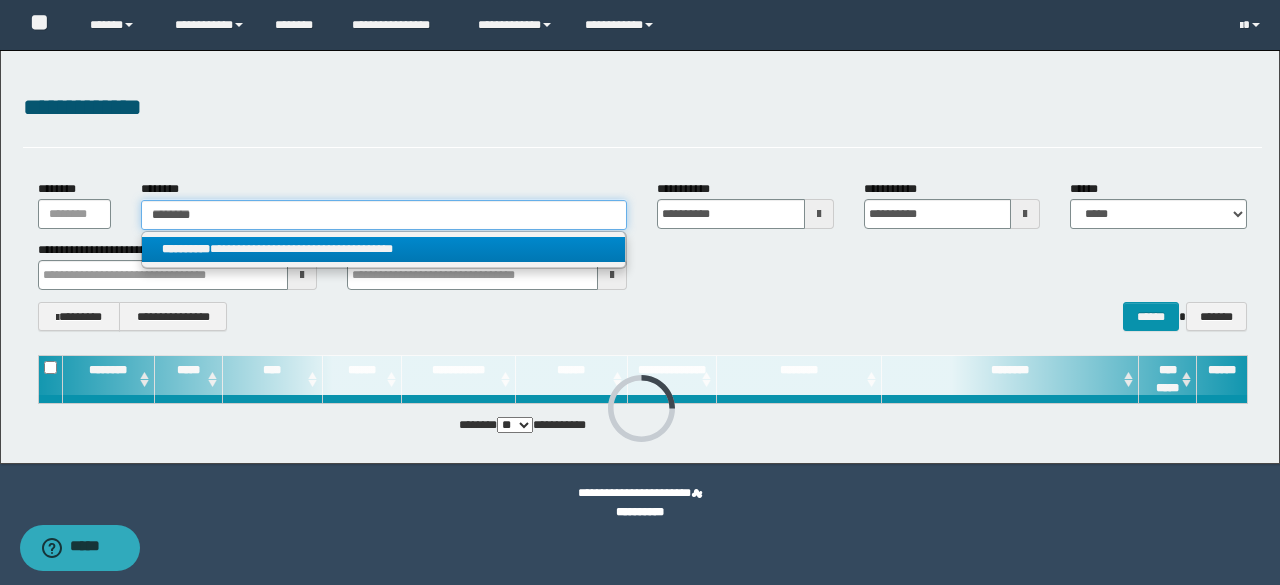 type 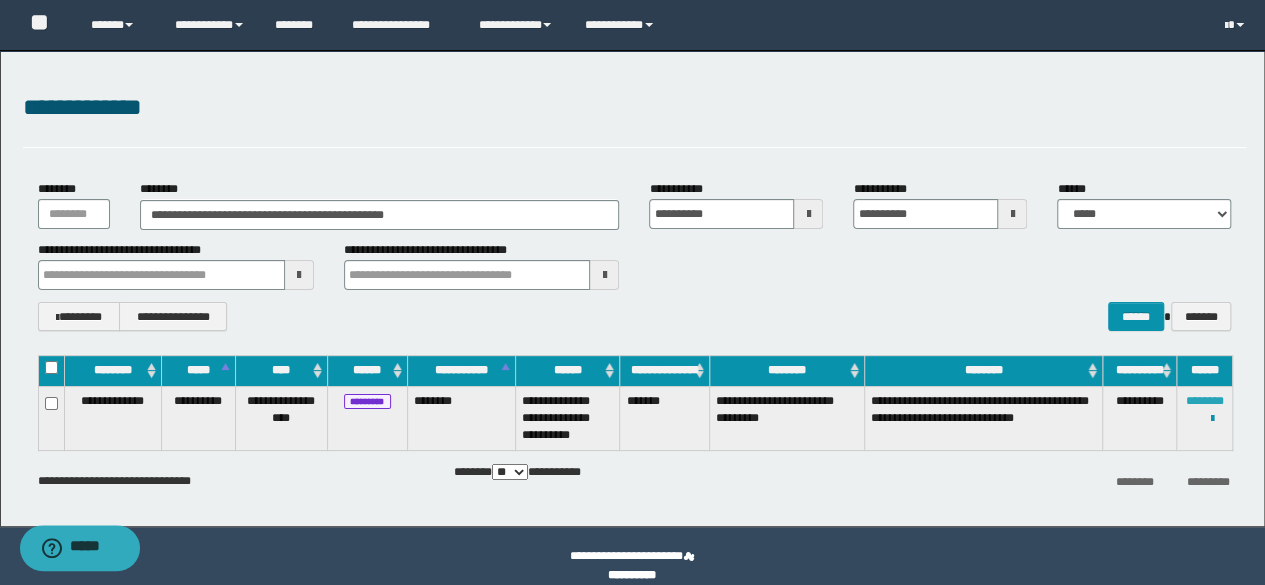 click on "********" at bounding box center [1205, 401] 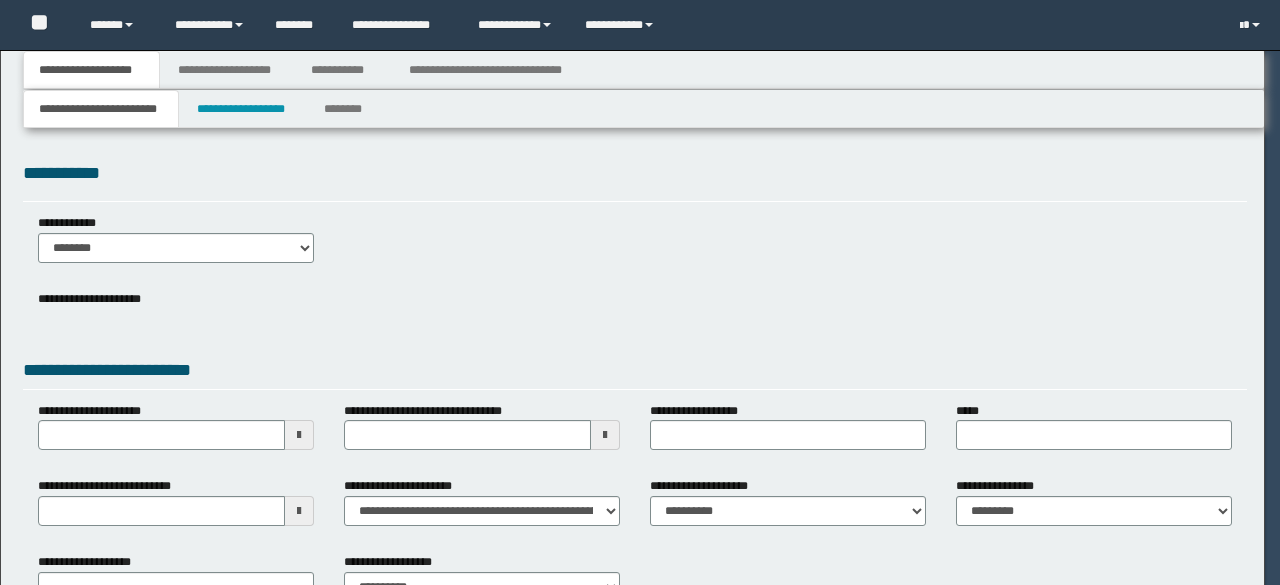 scroll, scrollTop: 0, scrollLeft: 0, axis: both 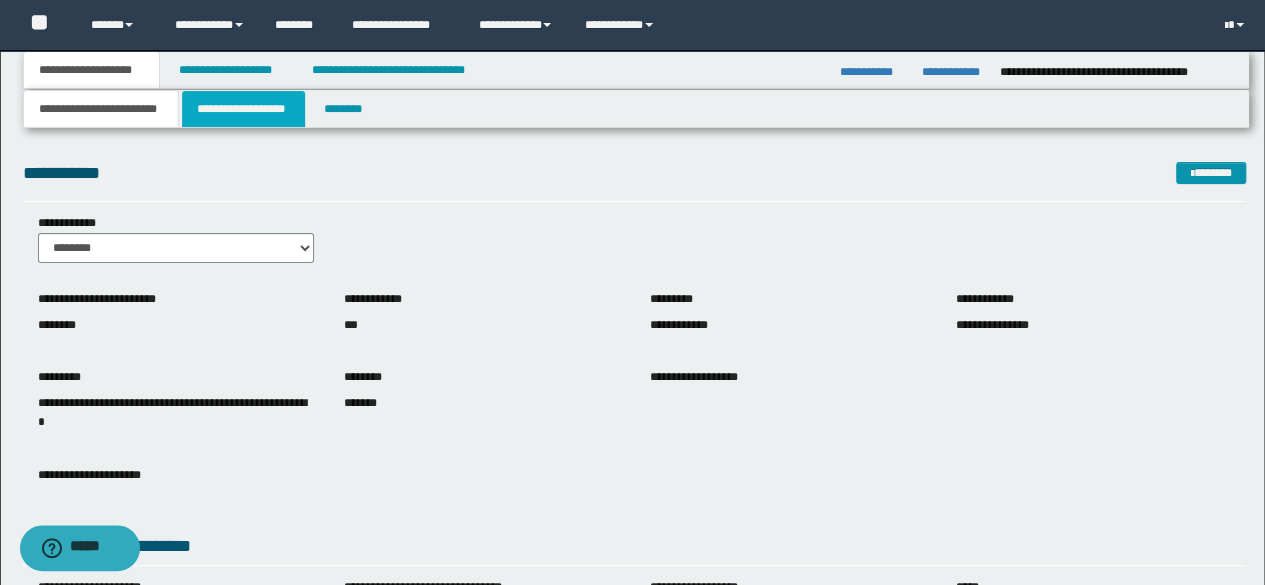 click on "**********" at bounding box center [243, 109] 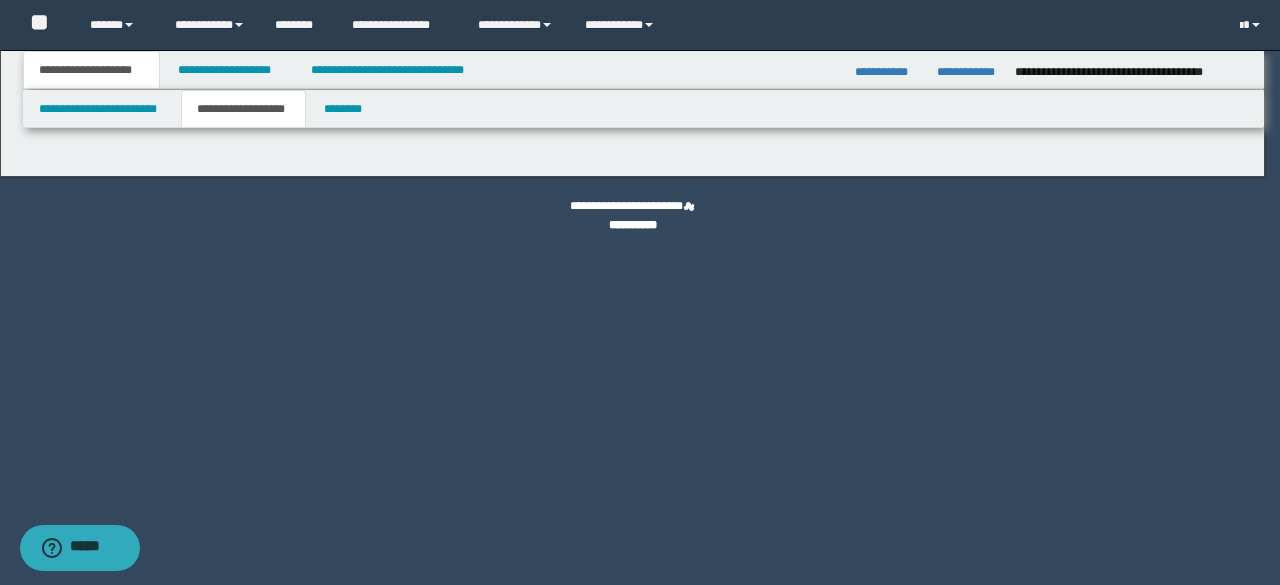 type on "*******" 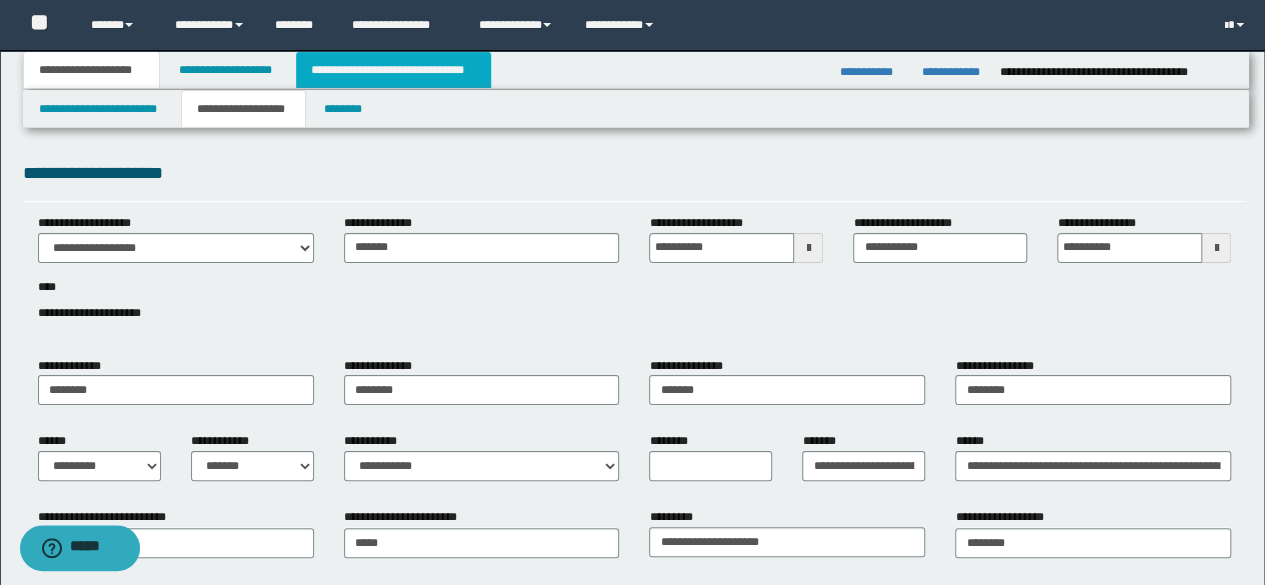 click on "**********" at bounding box center [393, 70] 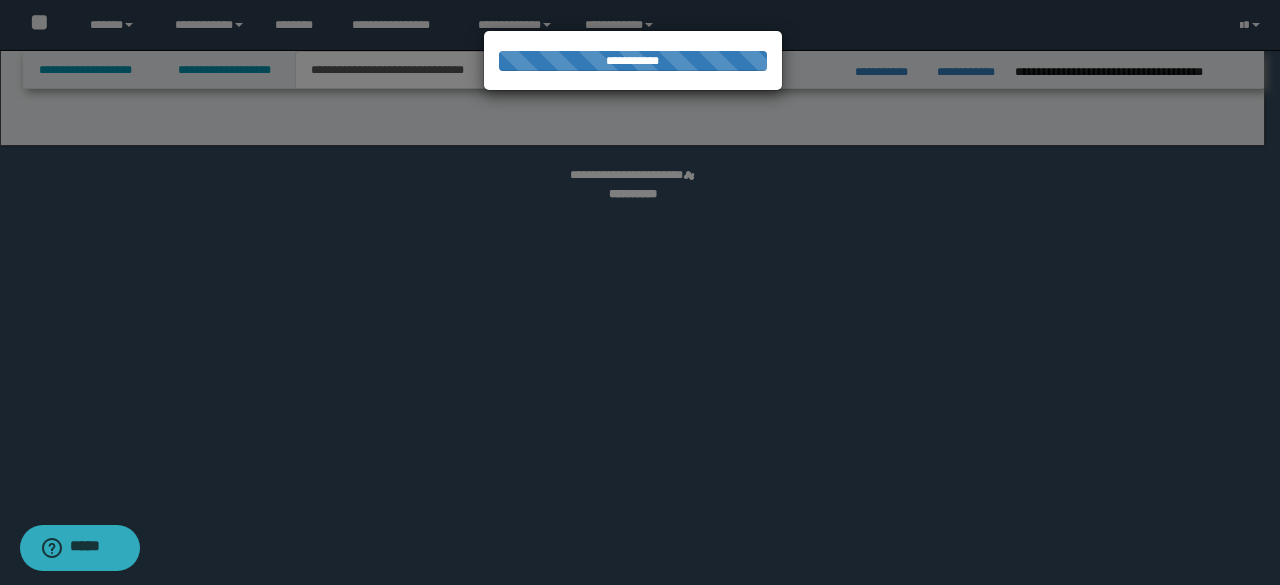 select on "*" 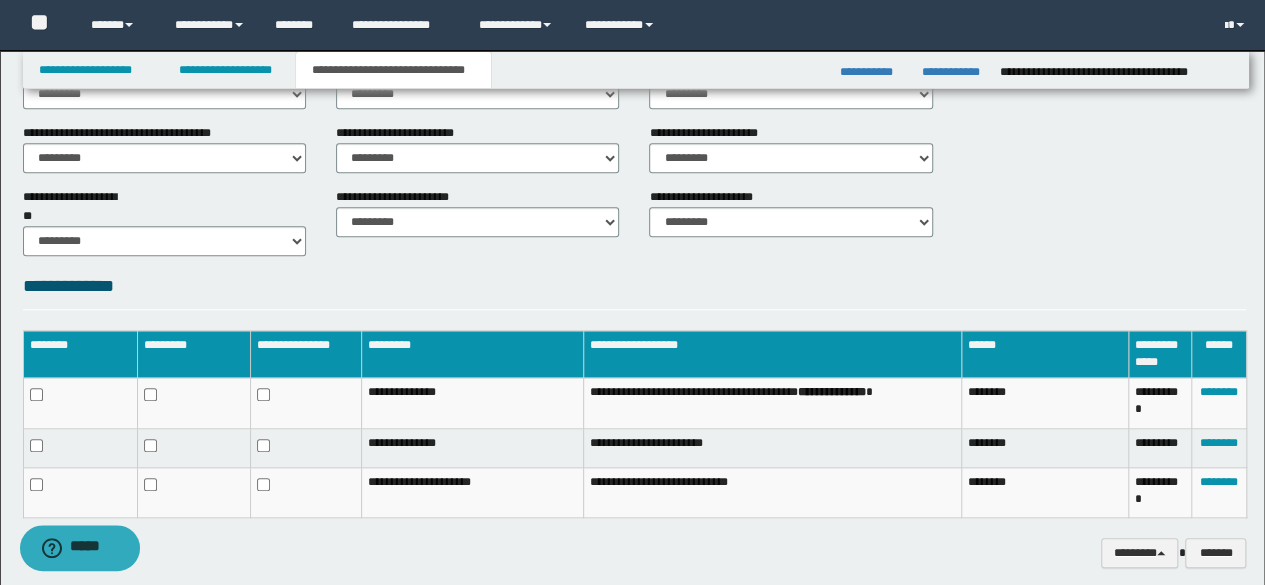 scroll, scrollTop: 908, scrollLeft: 0, axis: vertical 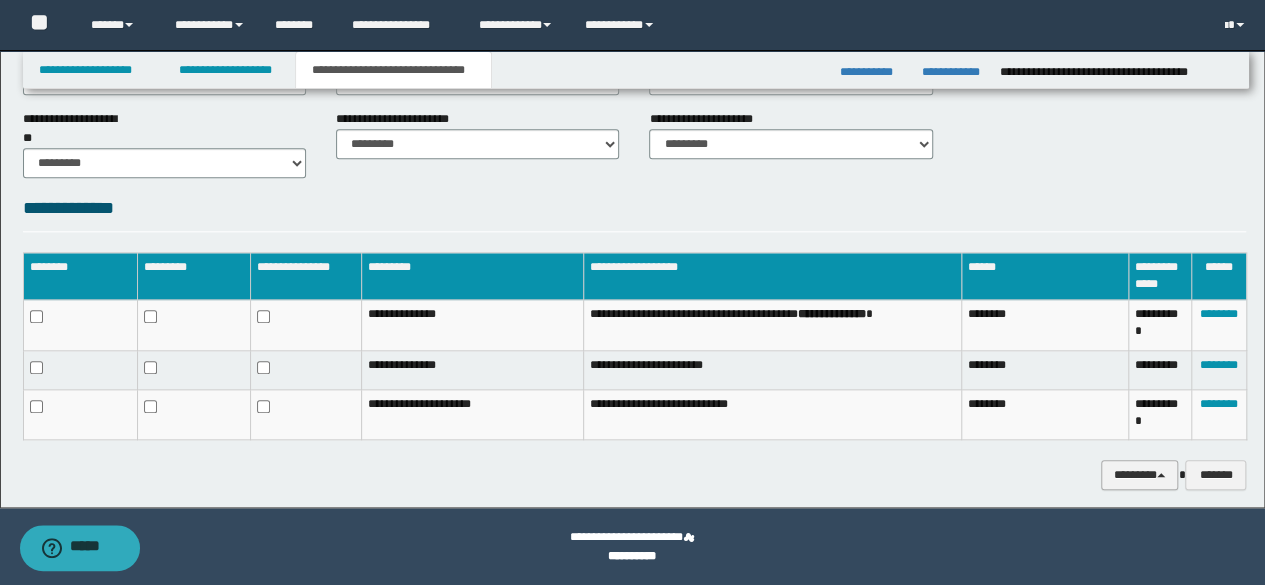 click on "********" at bounding box center [1140, 474] 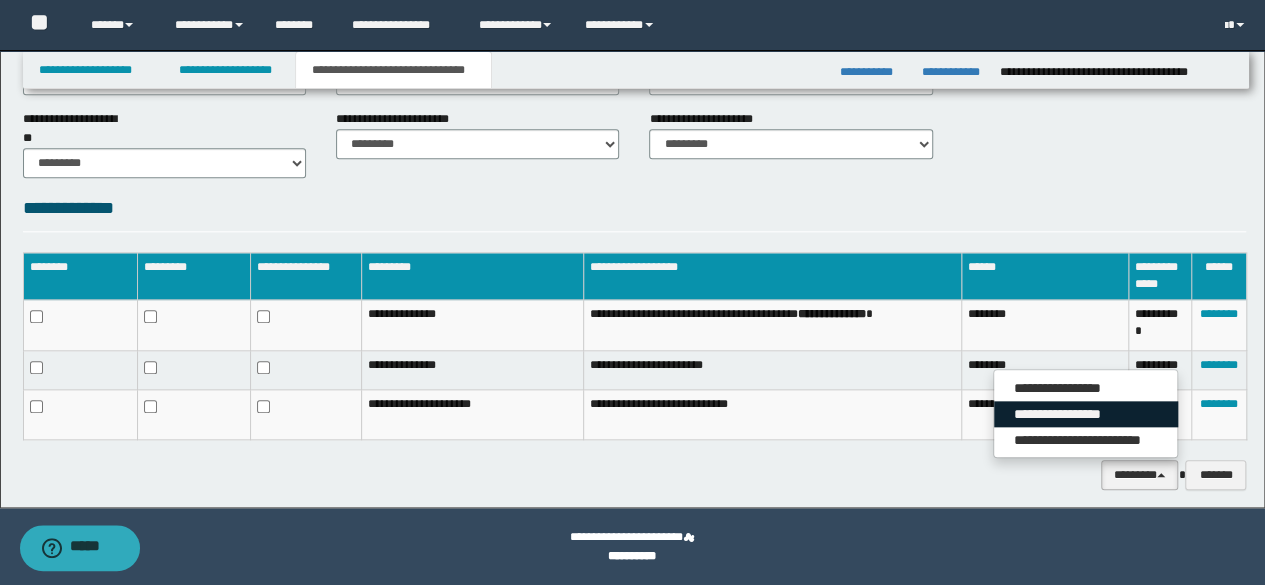 click on "**********" at bounding box center (1086, 414) 